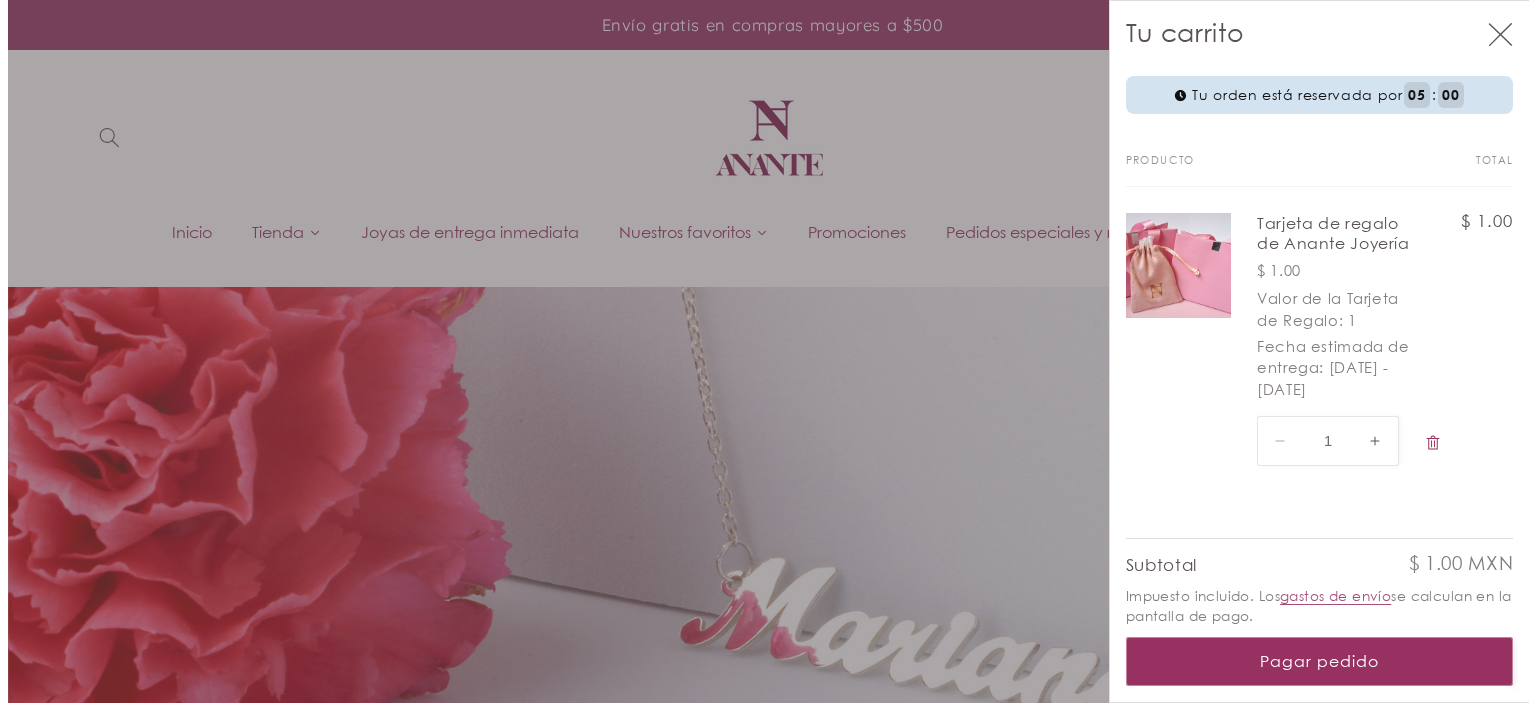 scroll, scrollTop: 0, scrollLeft: 0, axis: both 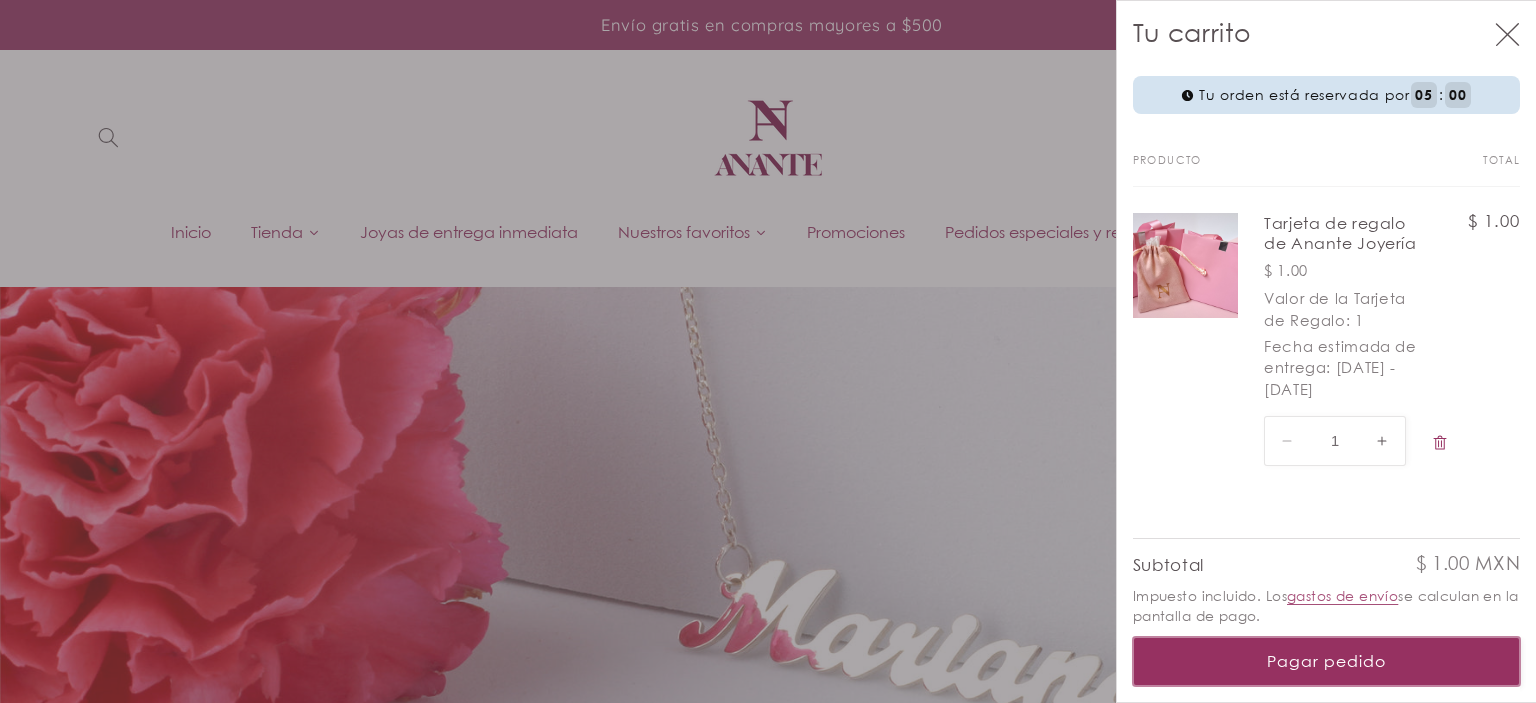 click on "Pagar pedido" at bounding box center (1327, 661) 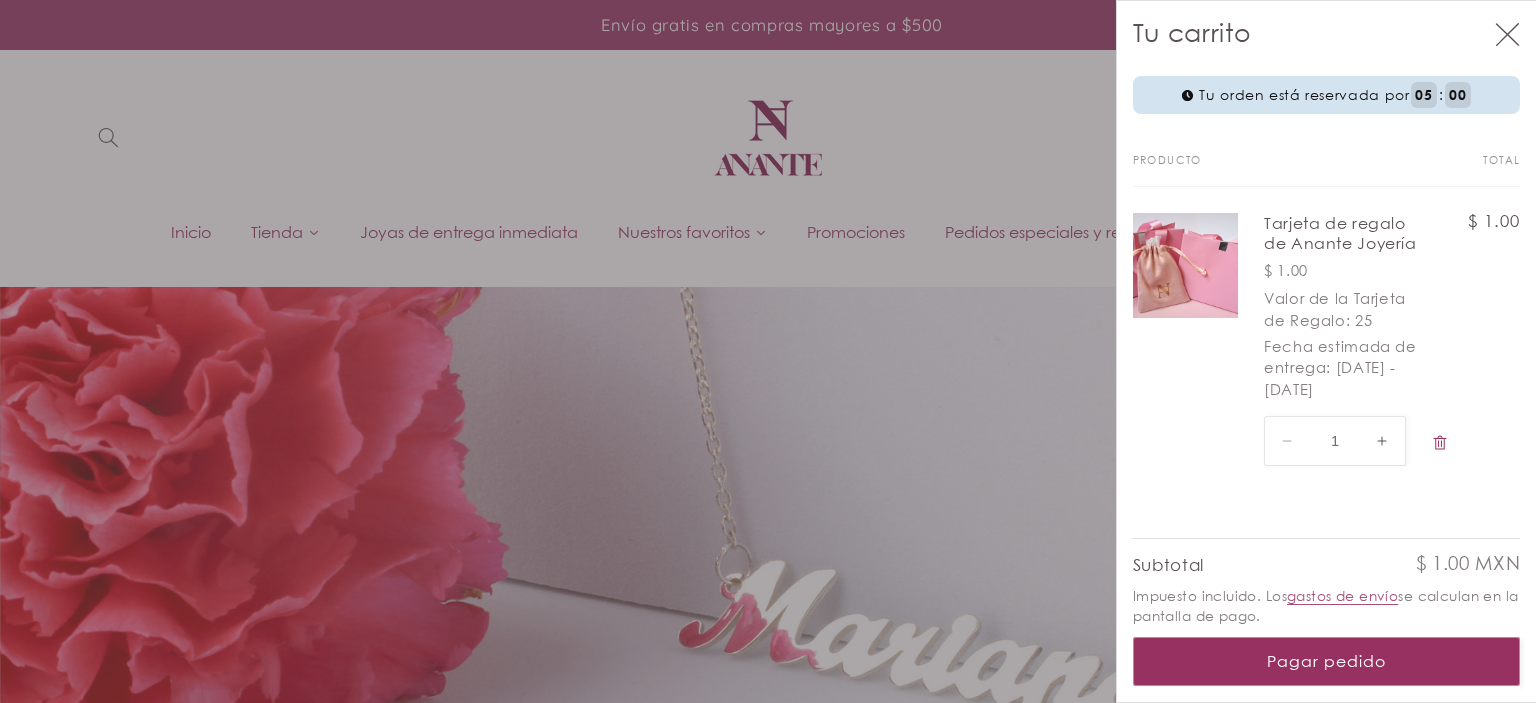 scroll, scrollTop: 0, scrollLeft: 0, axis: both 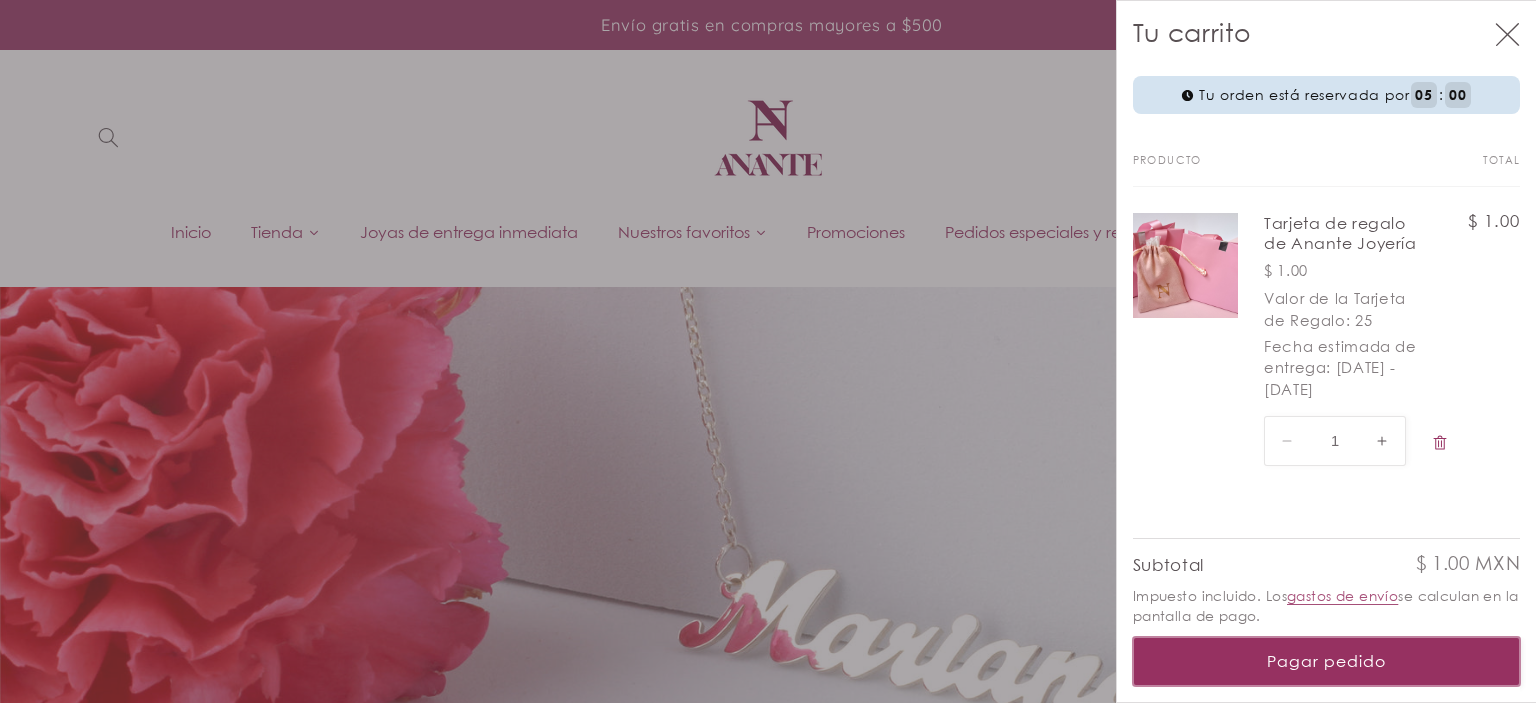 click on "Pagar pedido" at bounding box center [1327, 661] 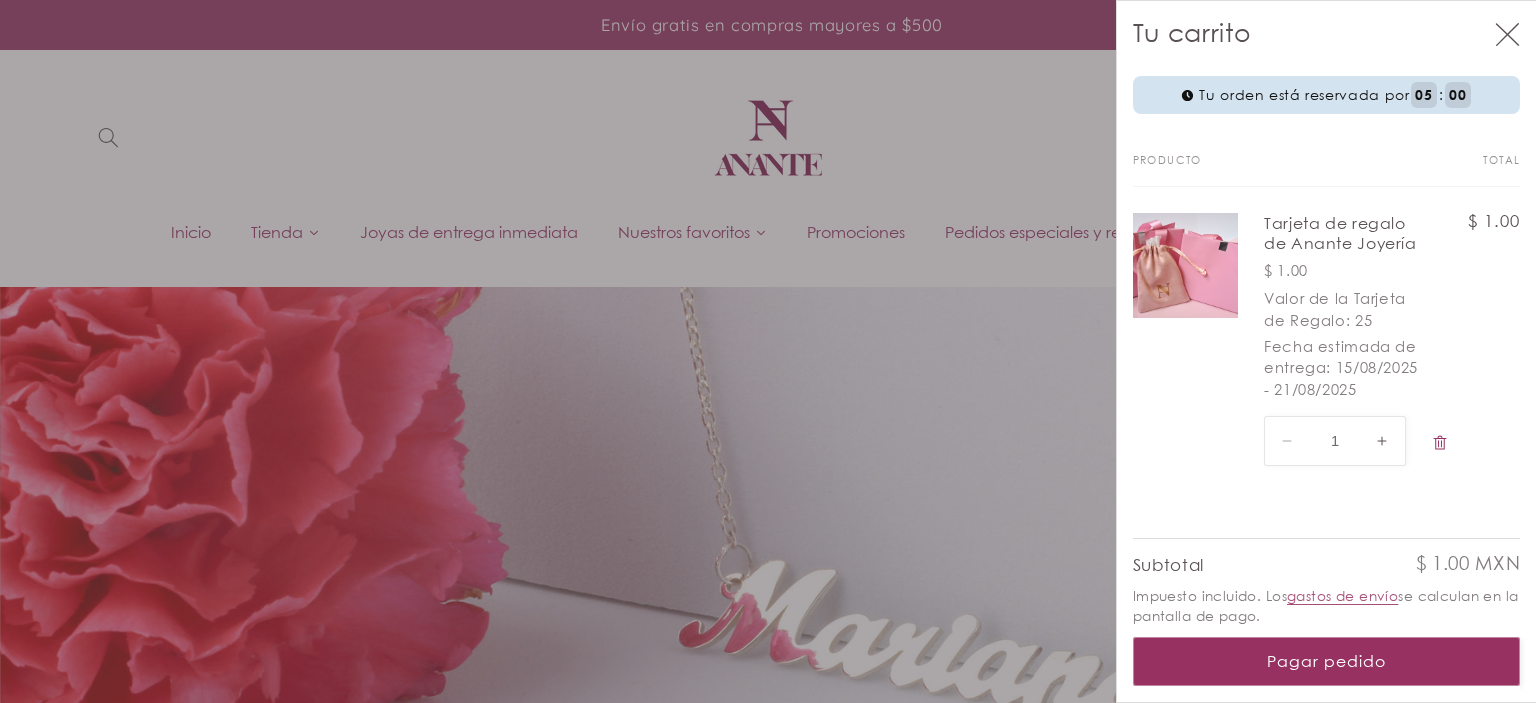 scroll, scrollTop: 0, scrollLeft: 0, axis: both 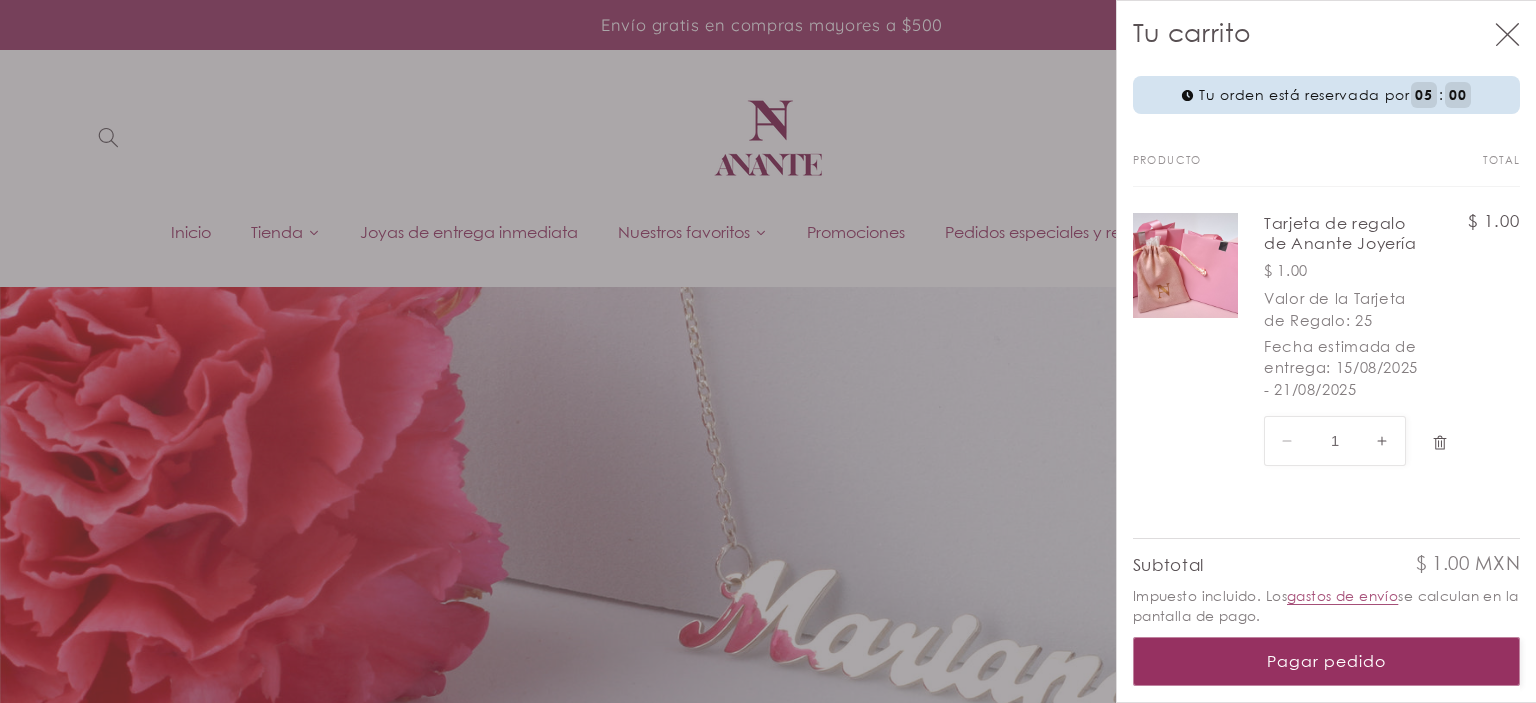 click at bounding box center (1440, 443) 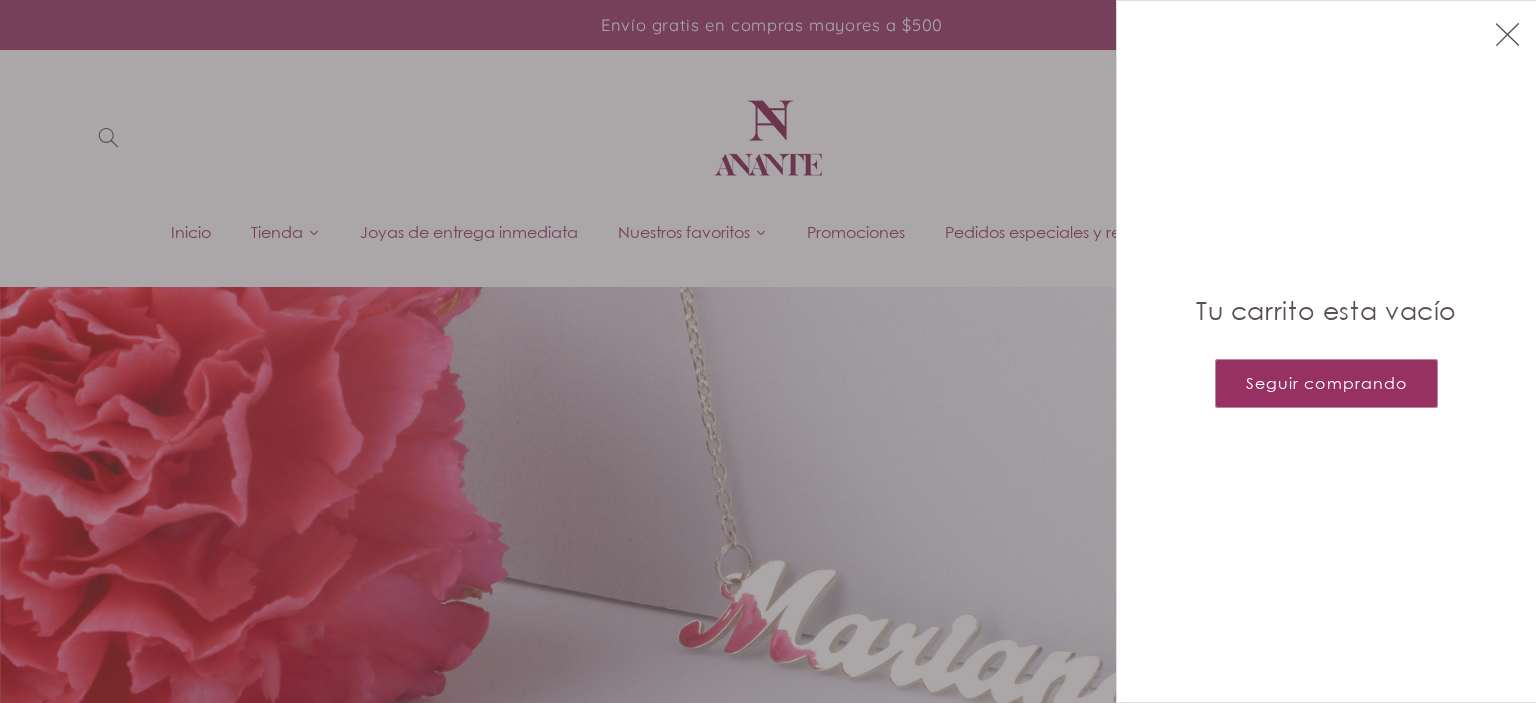 click 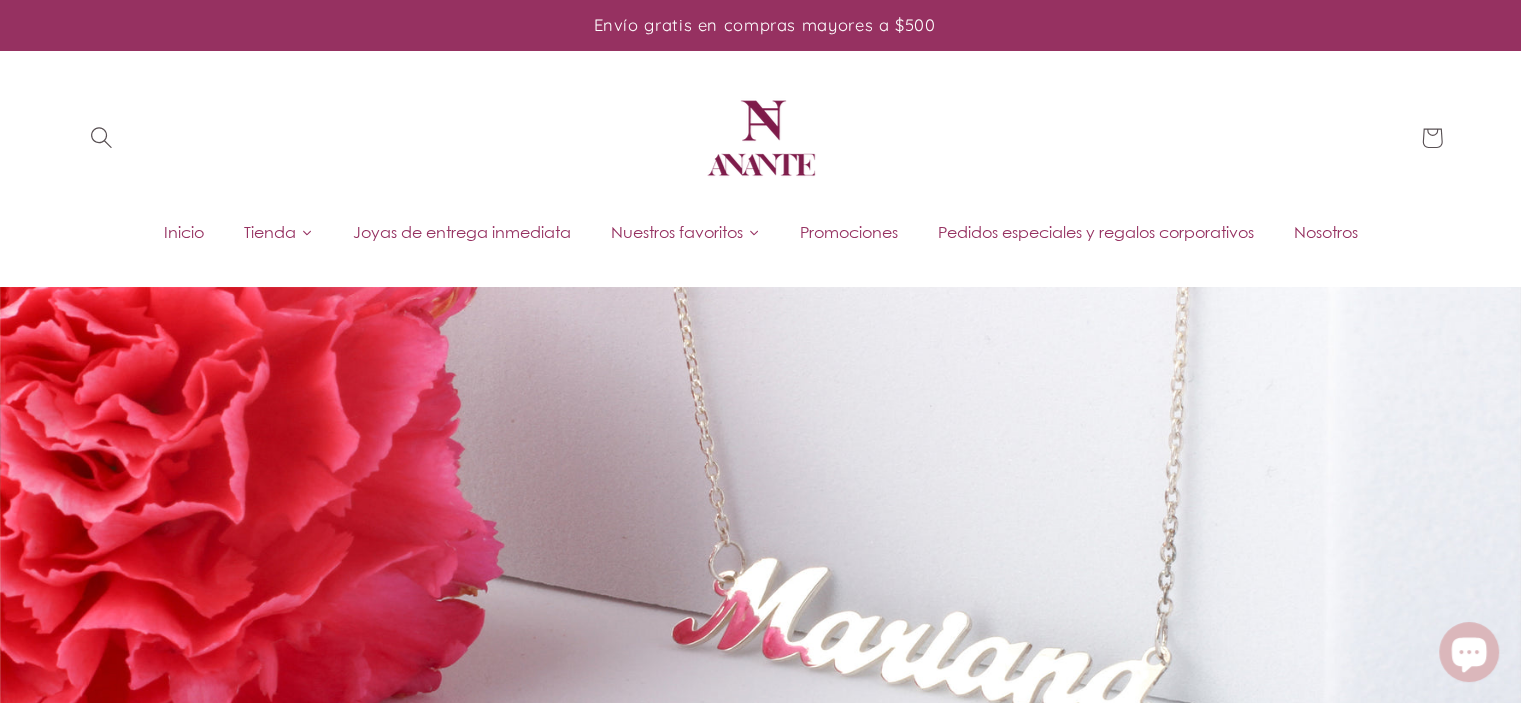 click 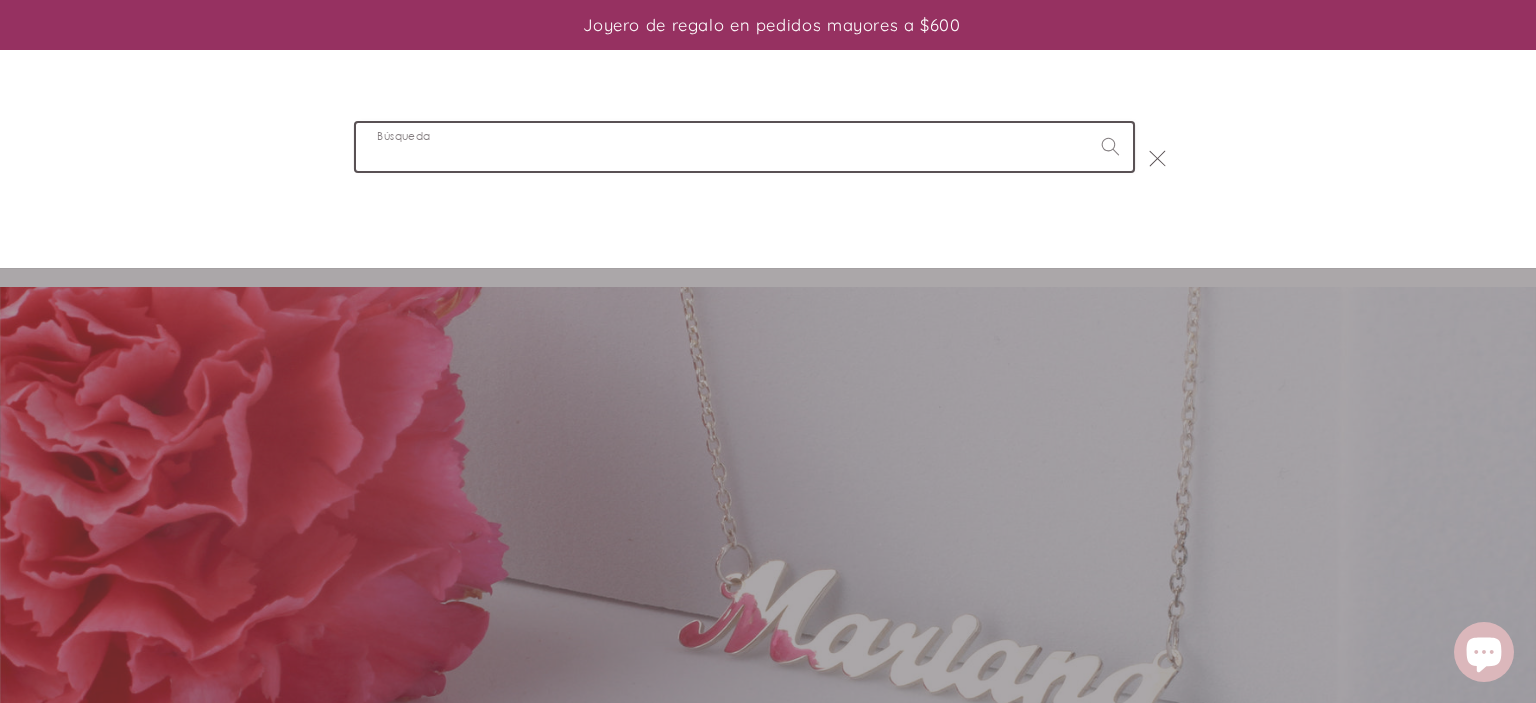 click on "Búsqueda" at bounding box center [744, 146] 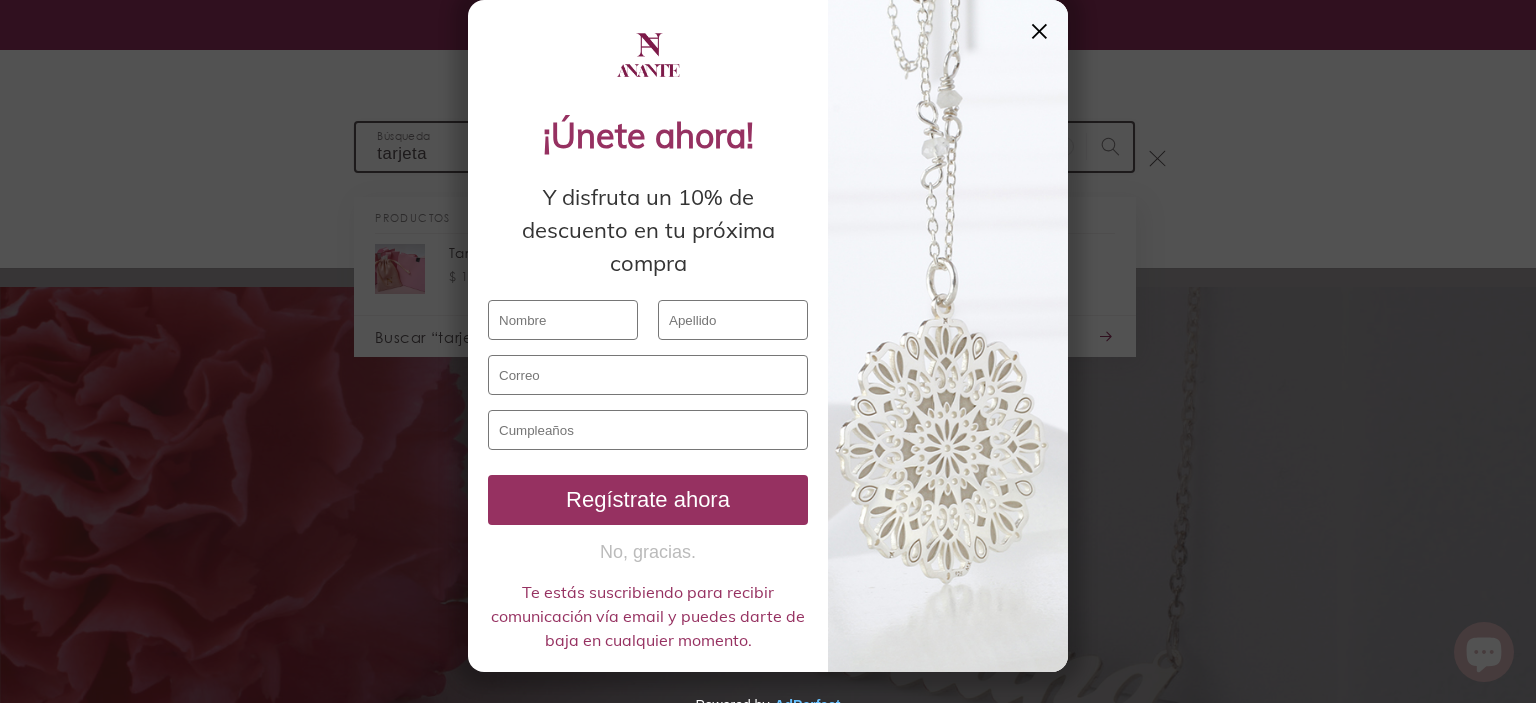 type on "tarjeta" 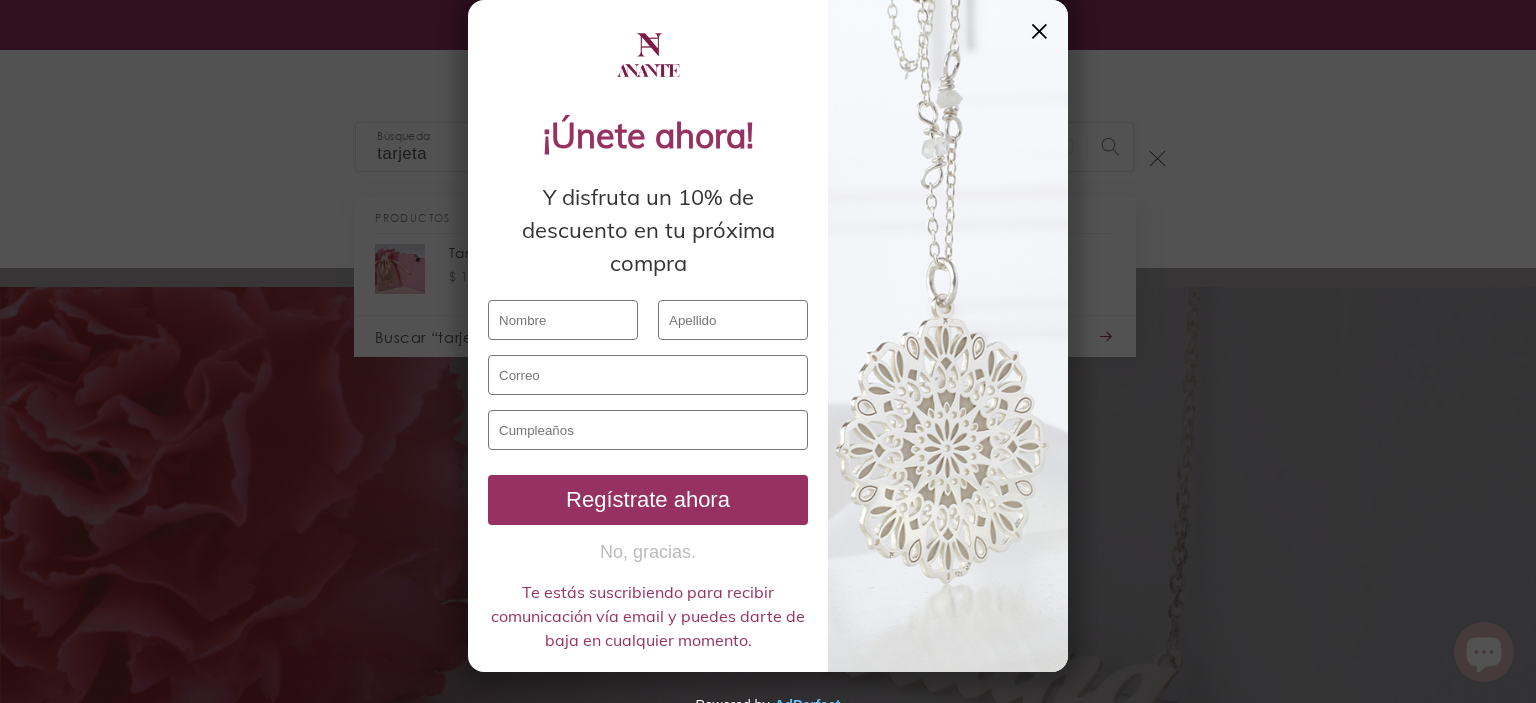 click on "✕" at bounding box center (1039, 31) 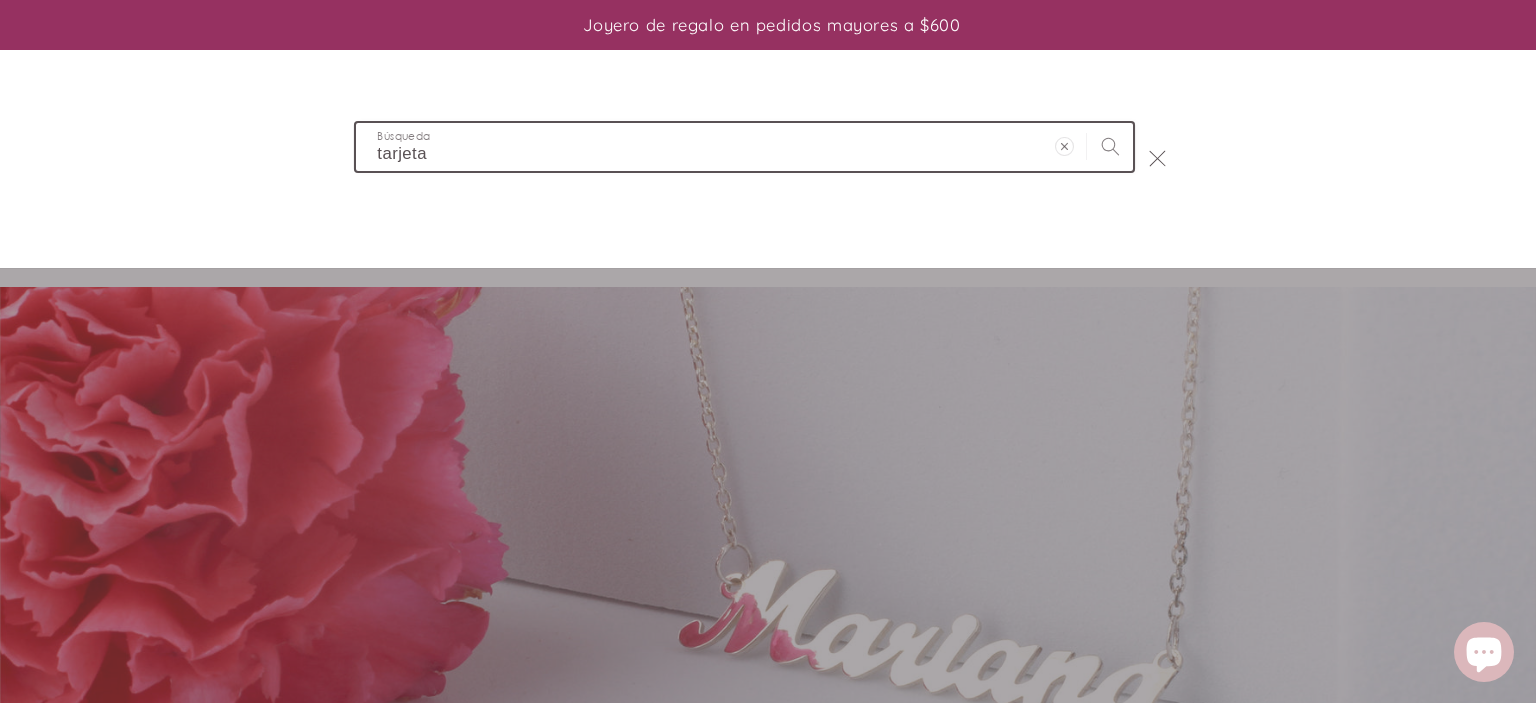 click on "tarjeta" at bounding box center [744, 146] 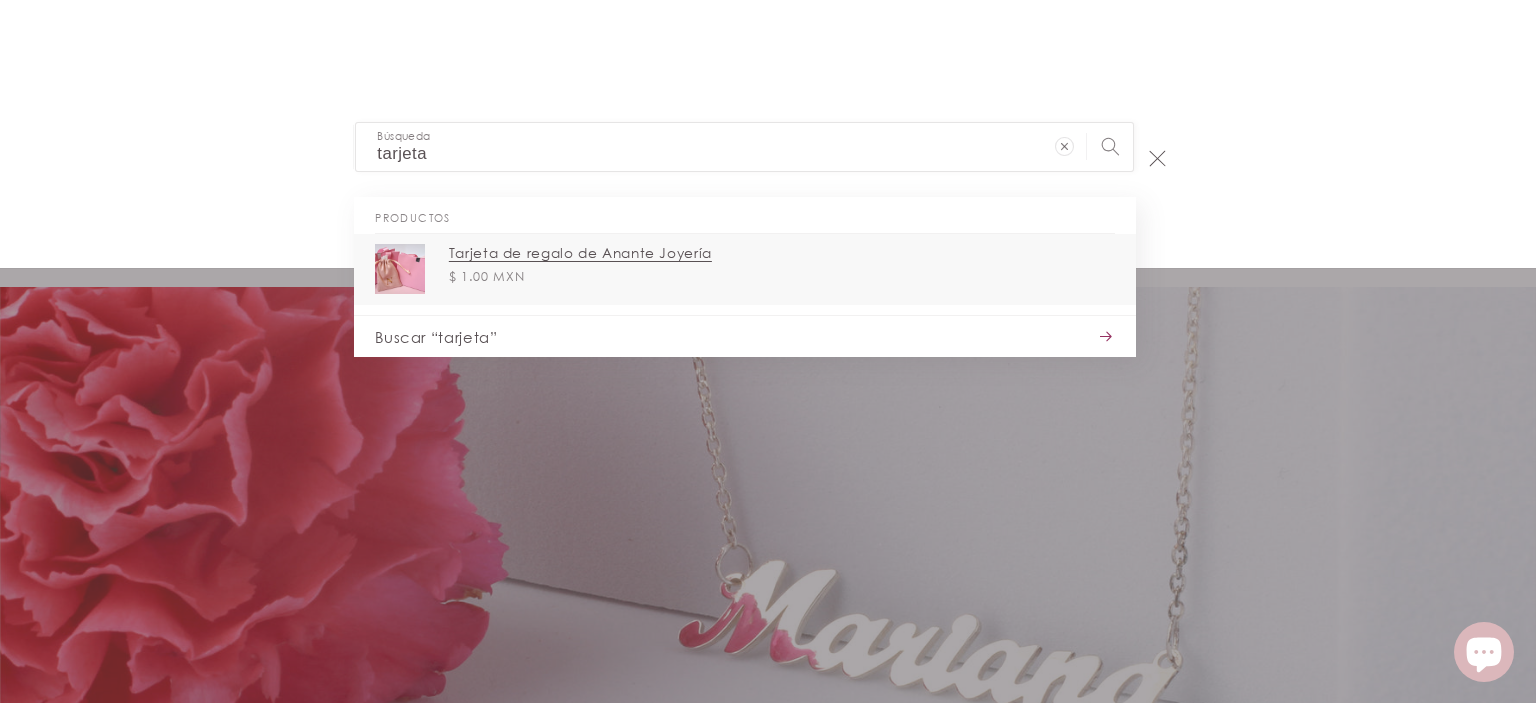 click on "Tarjeta de regalo de Anante Joyería" at bounding box center [782, 253] 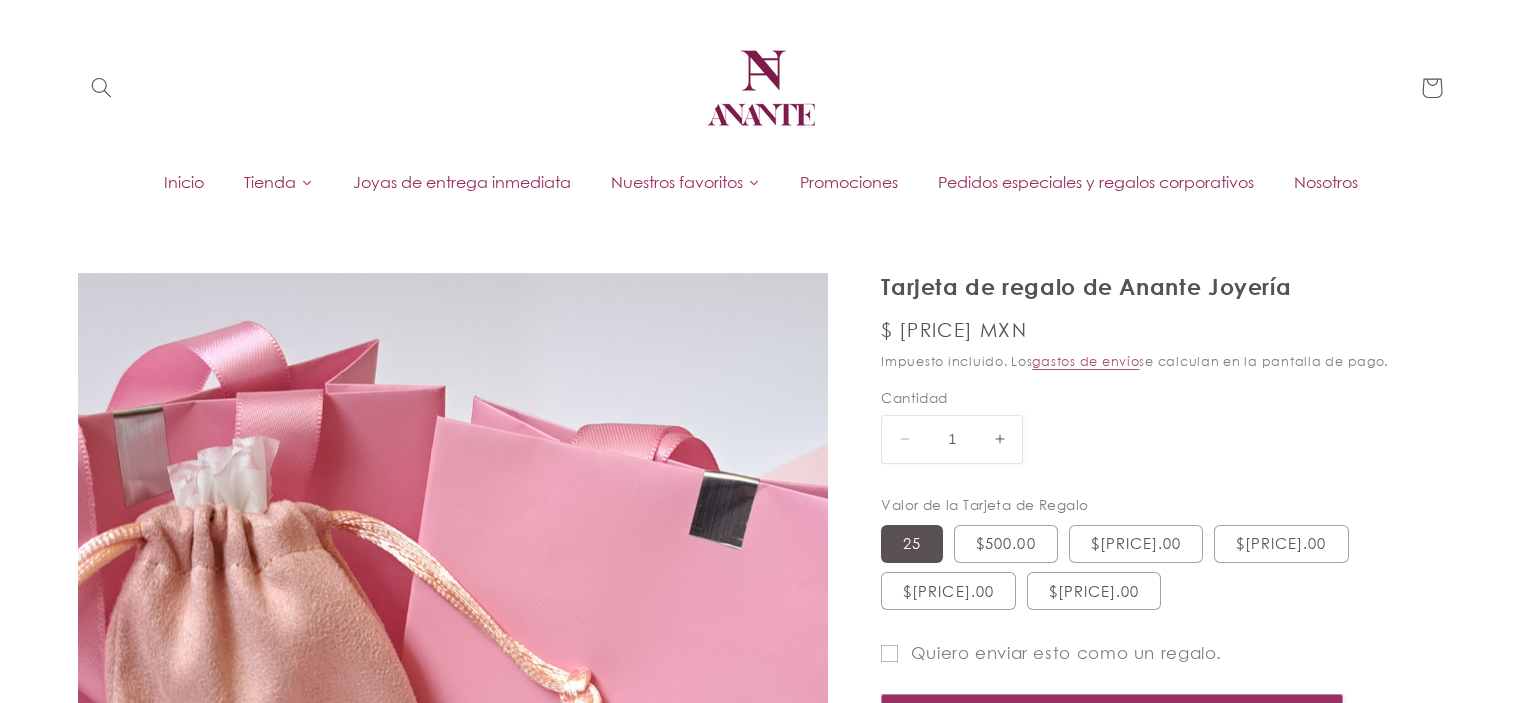 scroll, scrollTop: 0, scrollLeft: 0, axis: both 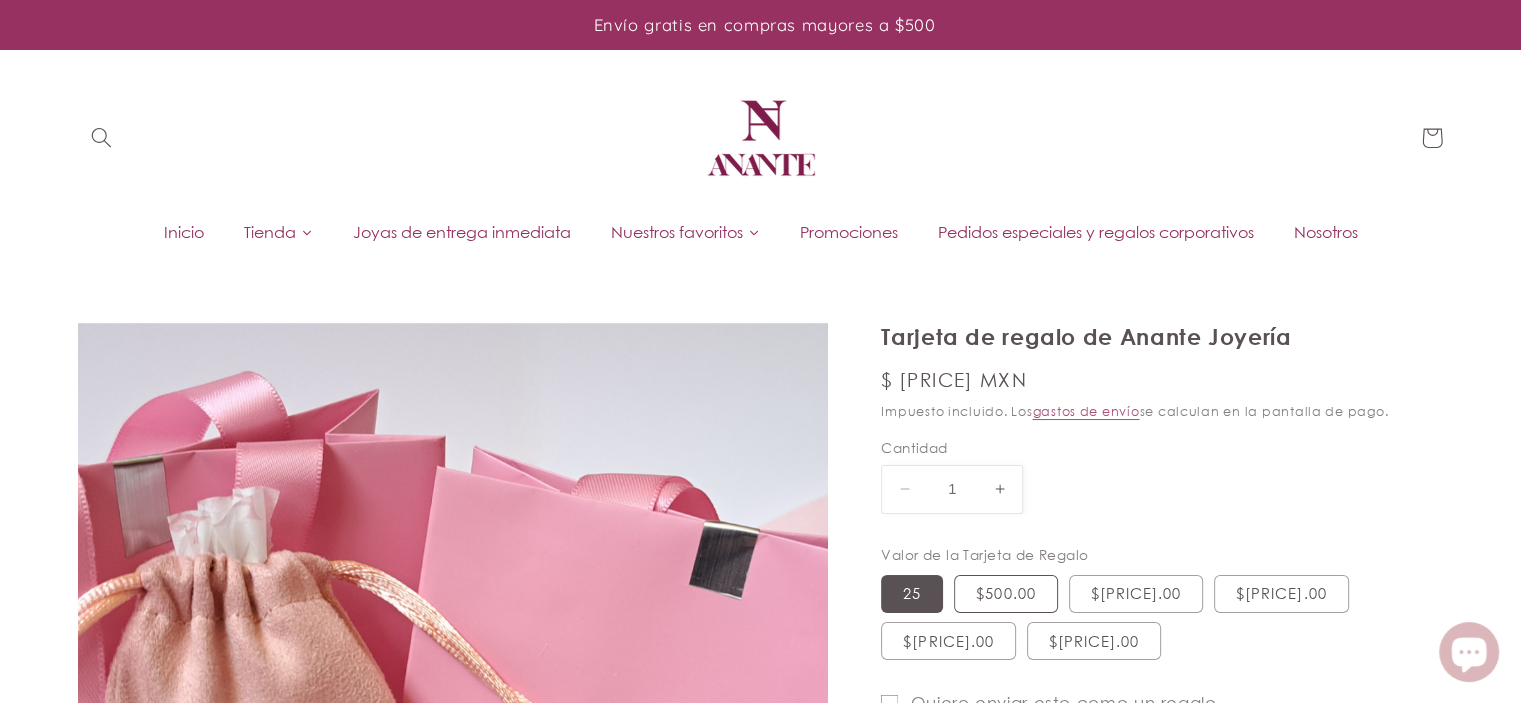 select on "{"isForProduct":true,"id":46011998699674,"title":"25","available":true,"price":100,"featuredImageSrc":null,"unitPriceMeasurement":{}}" 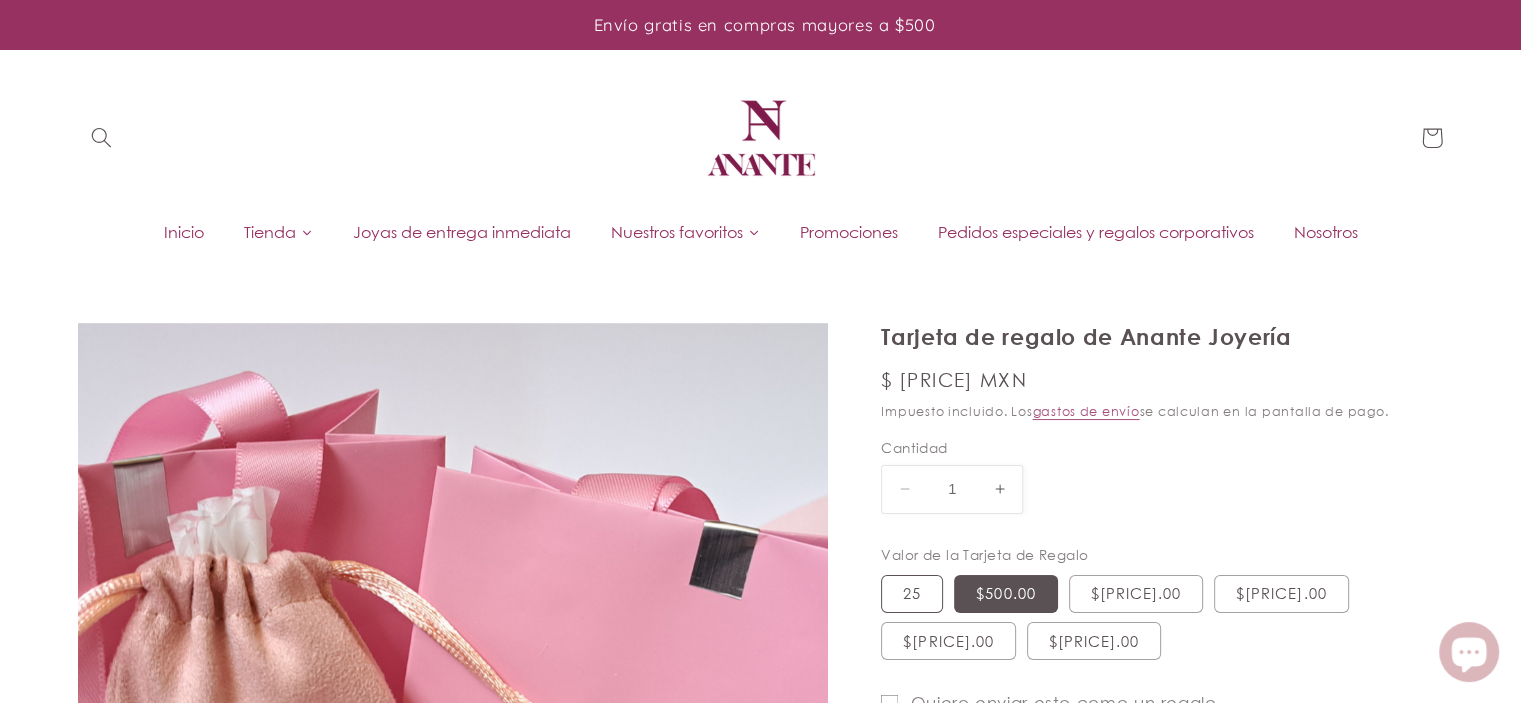 click on "25 Variante agotada o no disponible" at bounding box center [912, 594] 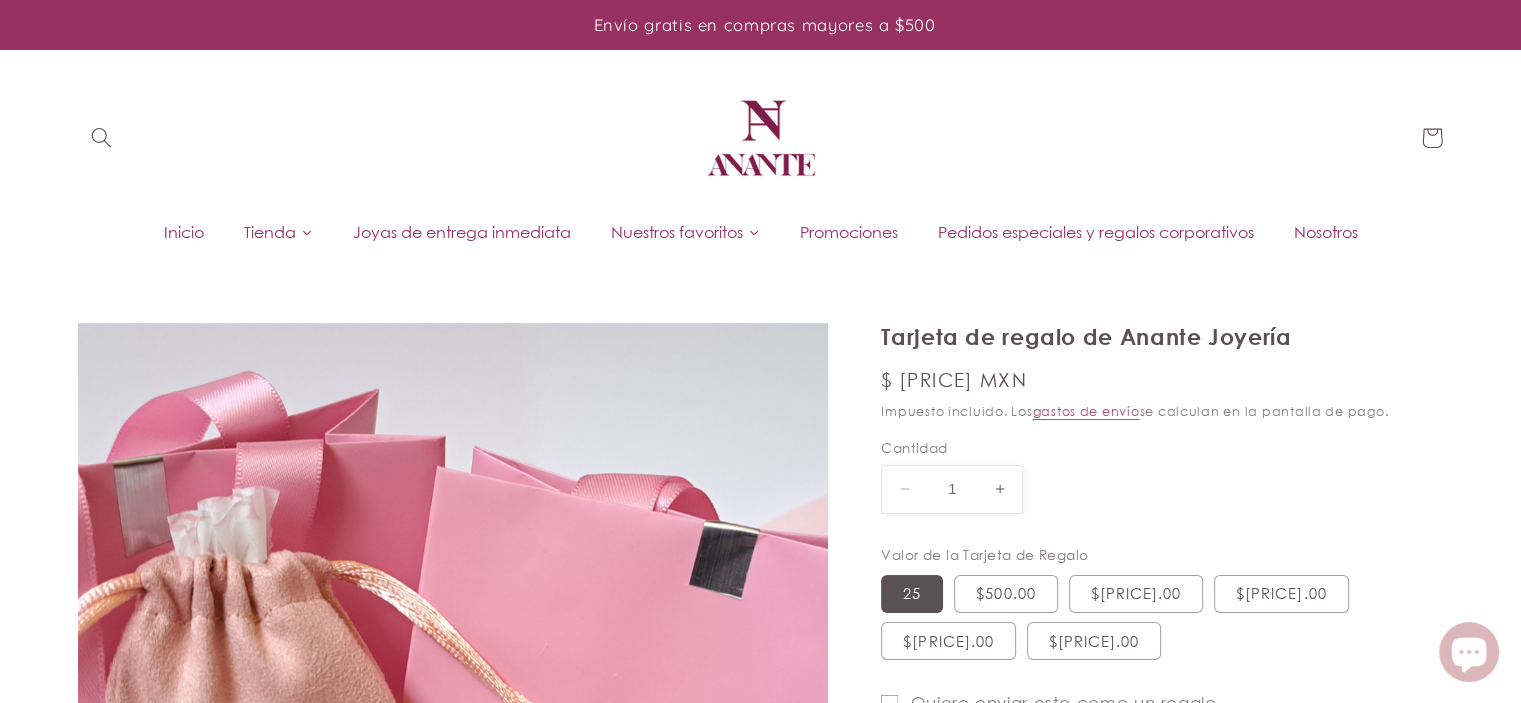 scroll, scrollTop: 100, scrollLeft: 0, axis: vertical 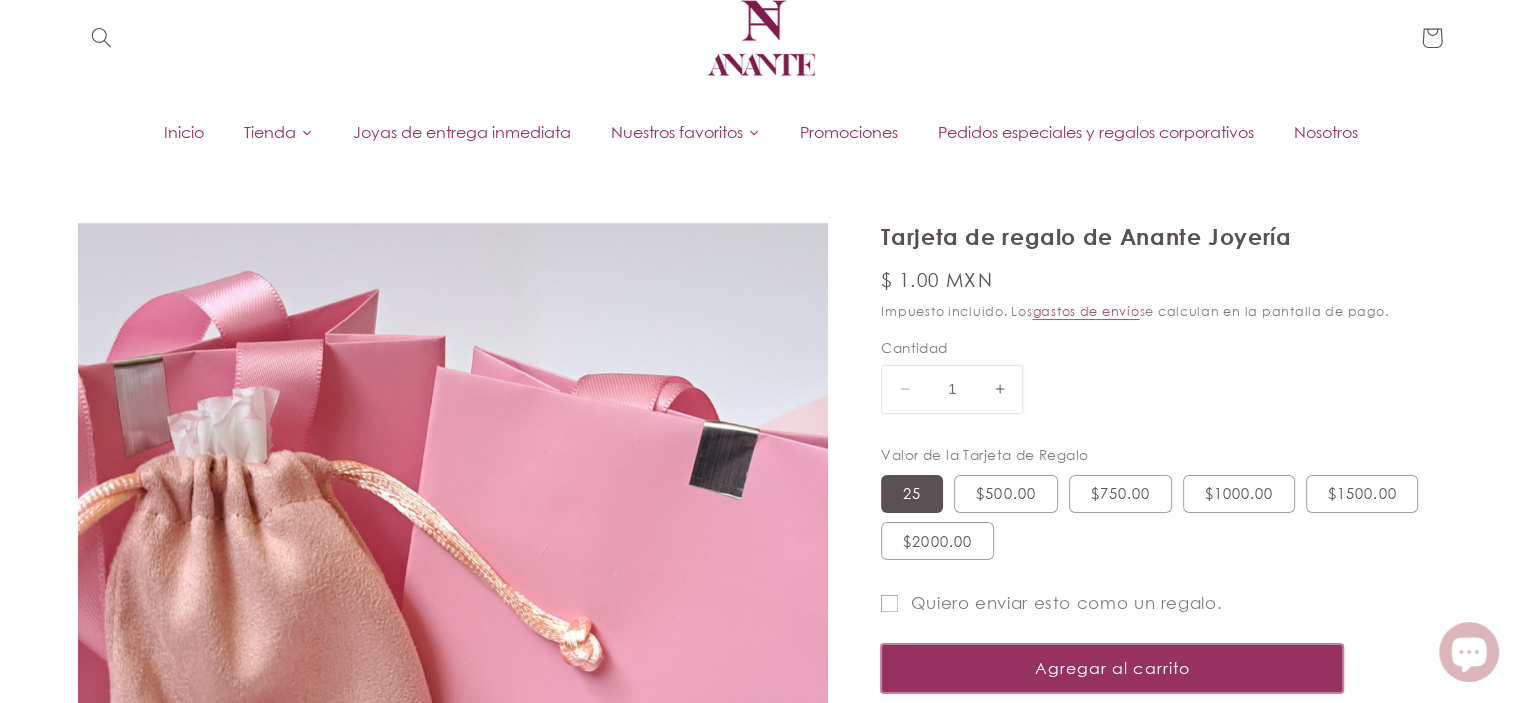 select on "{"isForProduct":true,"id":46011998699674,"title":"25","available":true,"price":100,"featuredImageSrc":null,"unitPriceMeasurement":{}}" 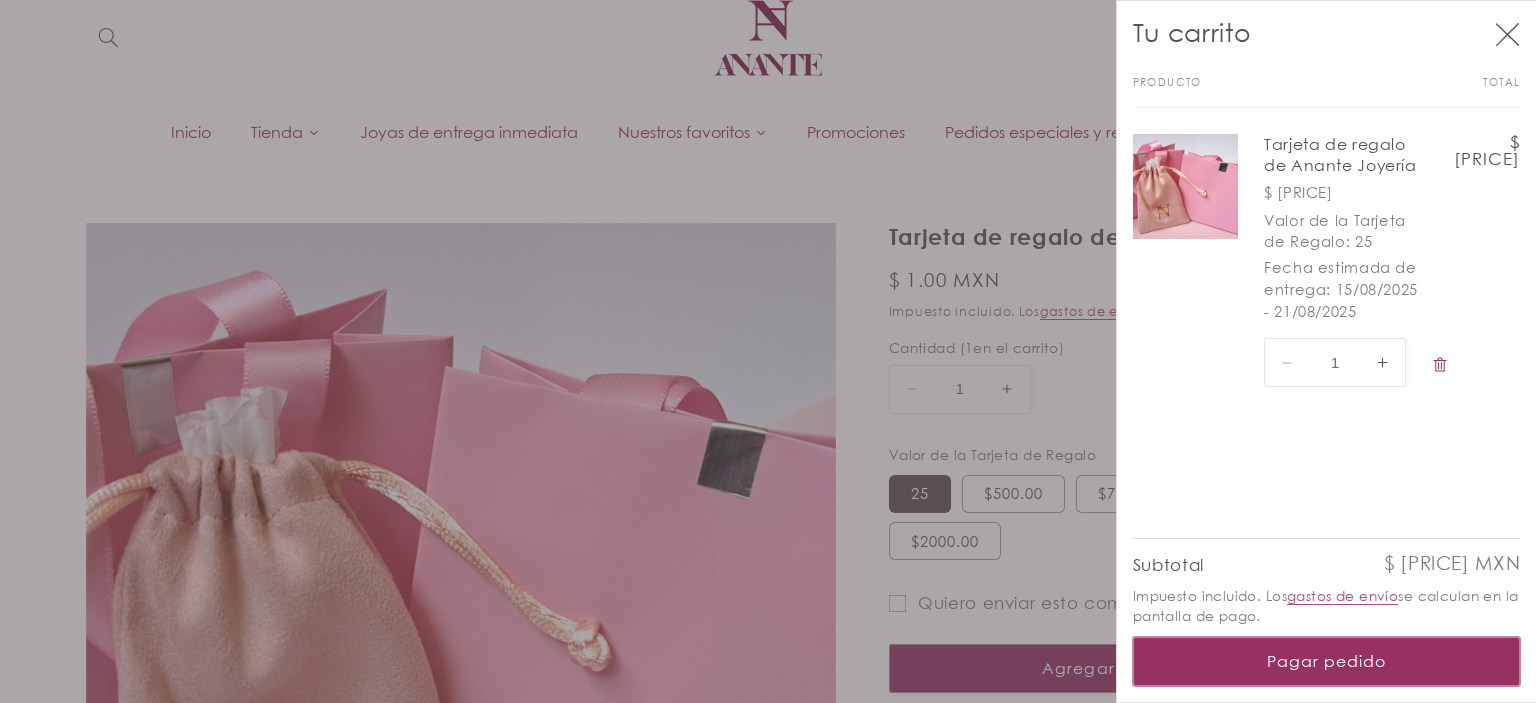 click on "Pagar pedido" at bounding box center [1327, 661] 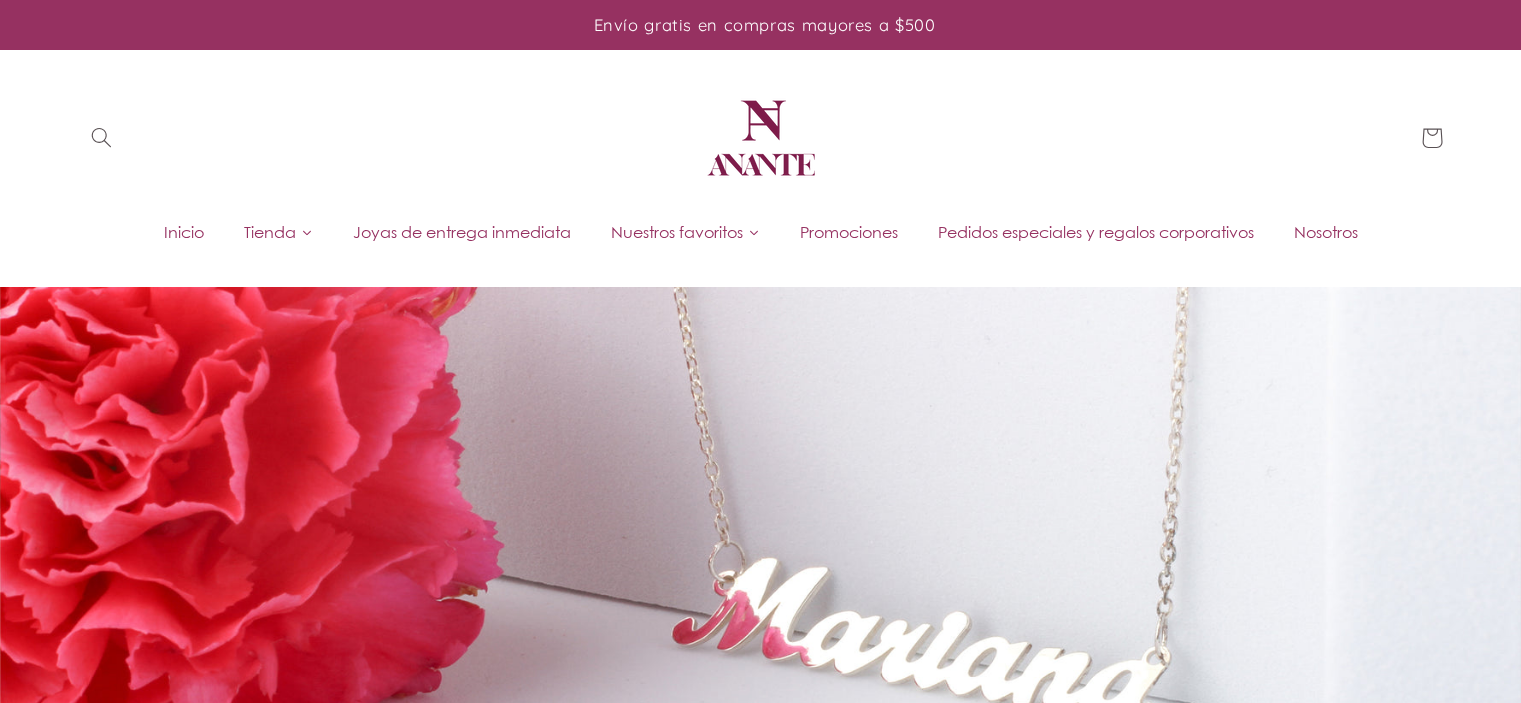 scroll, scrollTop: 800, scrollLeft: 0, axis: vertical 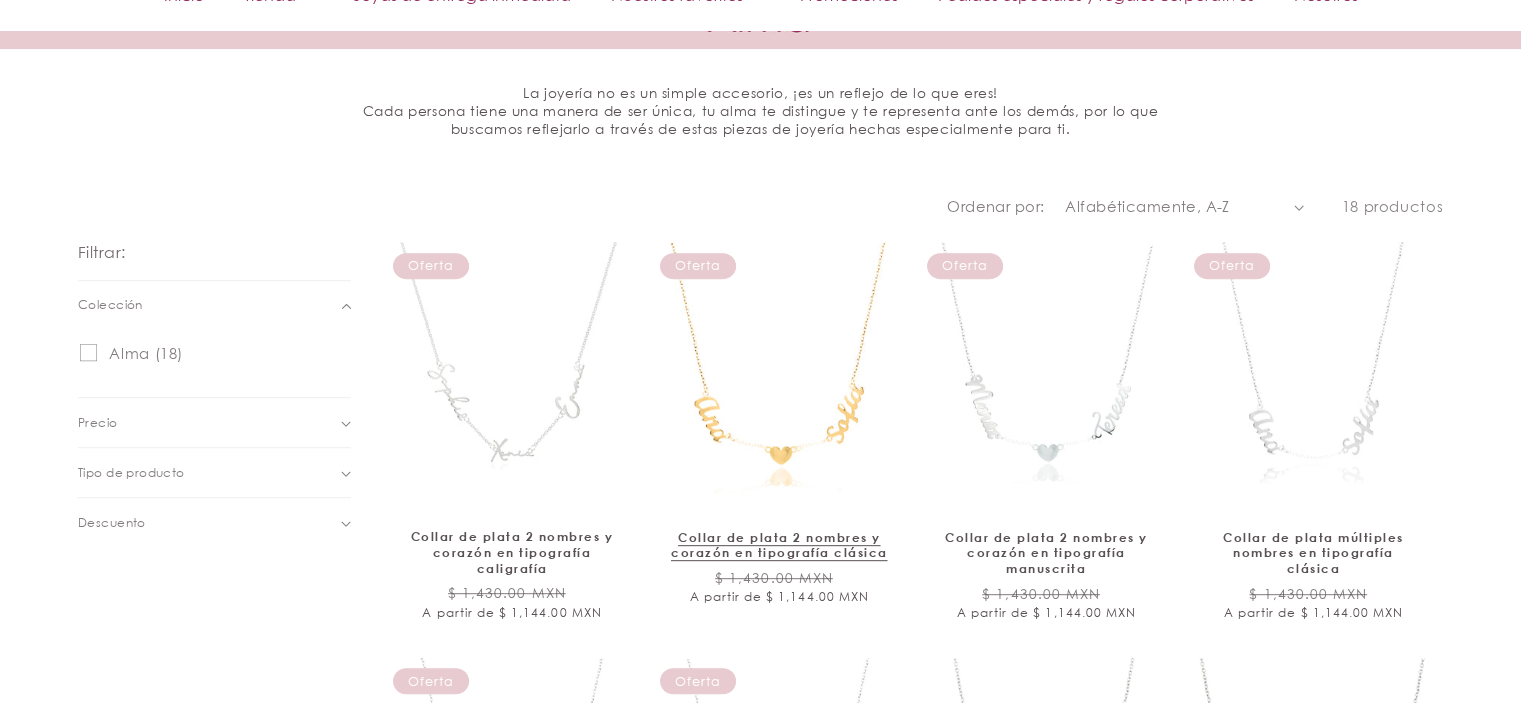 click on "Collar de plata 2 nombres y corazón en tipografía clásica" at bounding box center (779, 545) 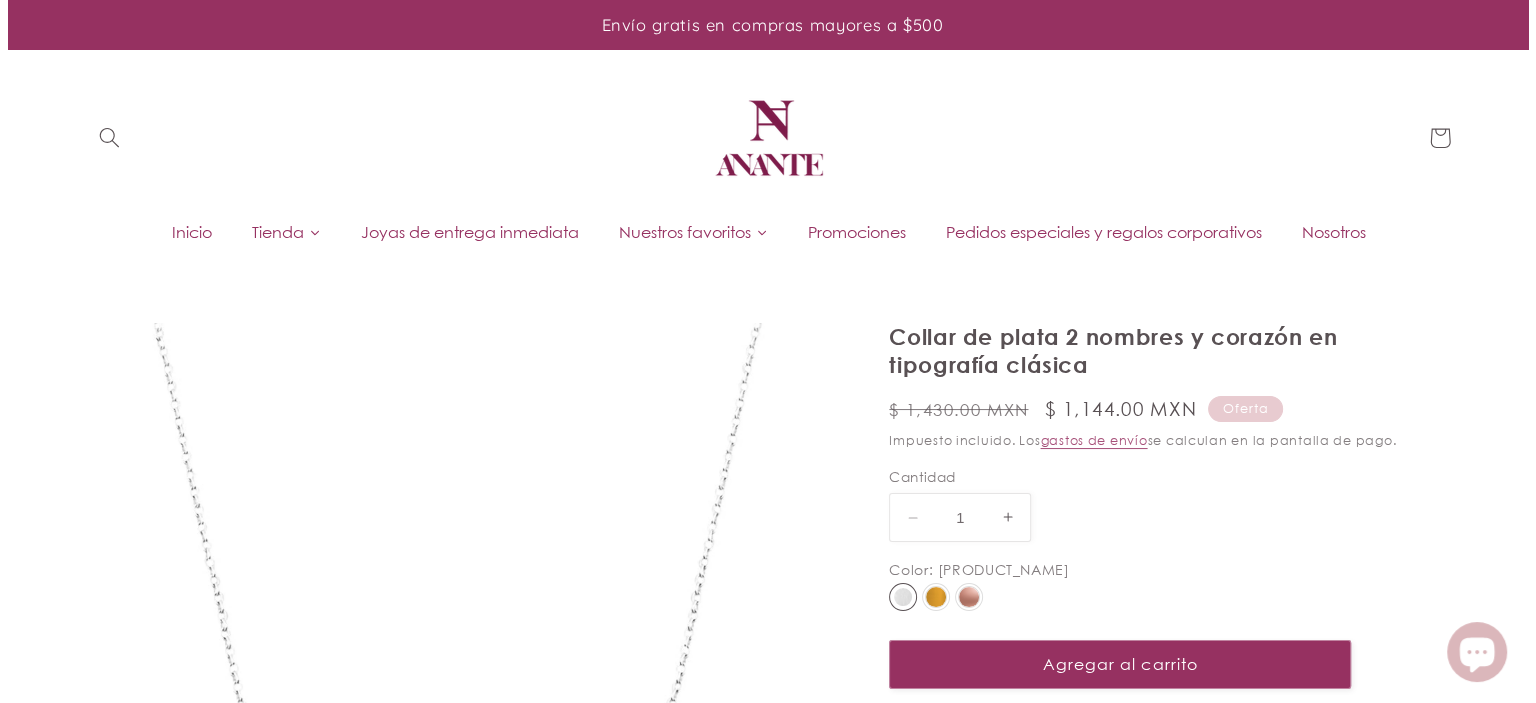 scroll, scrollTop: 200, scrollLeft: 0, axis: vertical 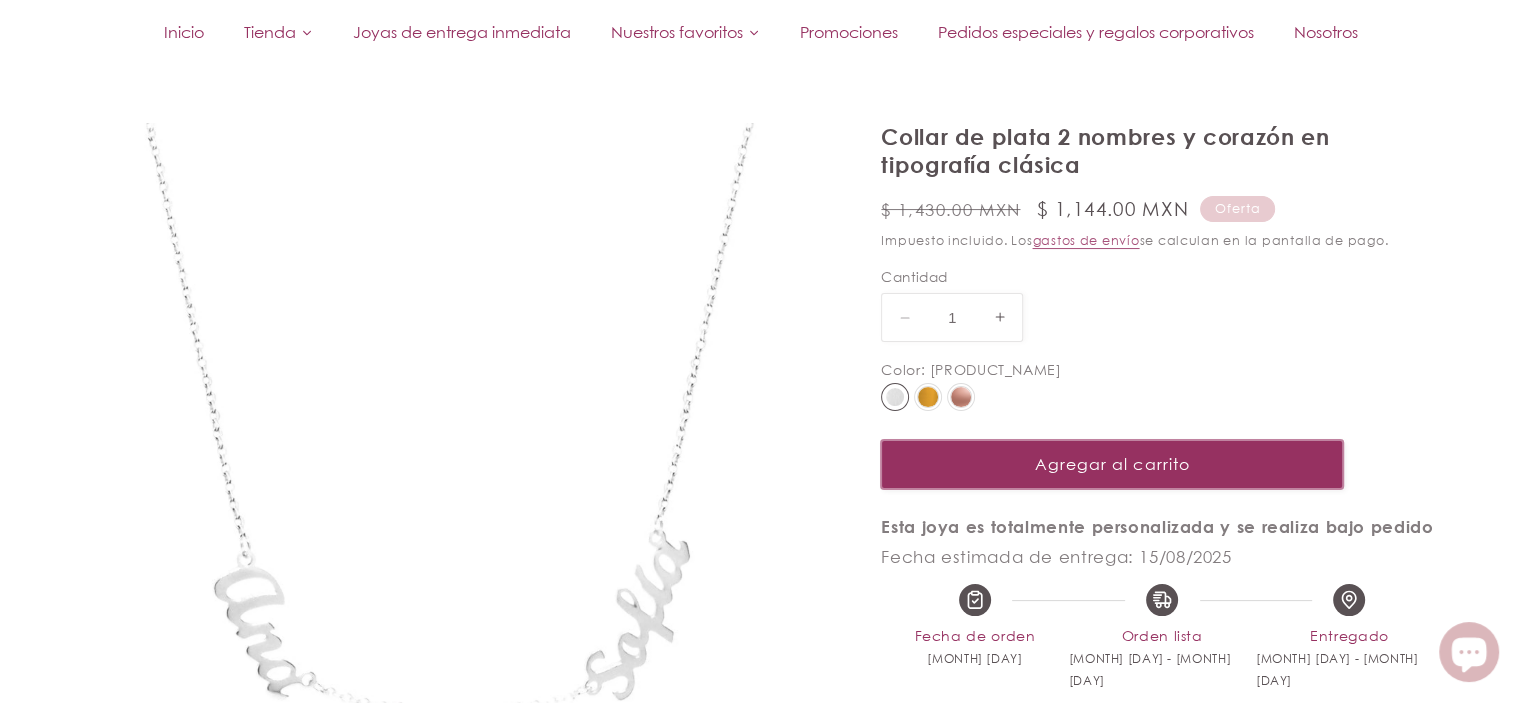 click on "Agregar al carrito" at bounding box center (1112, 464) 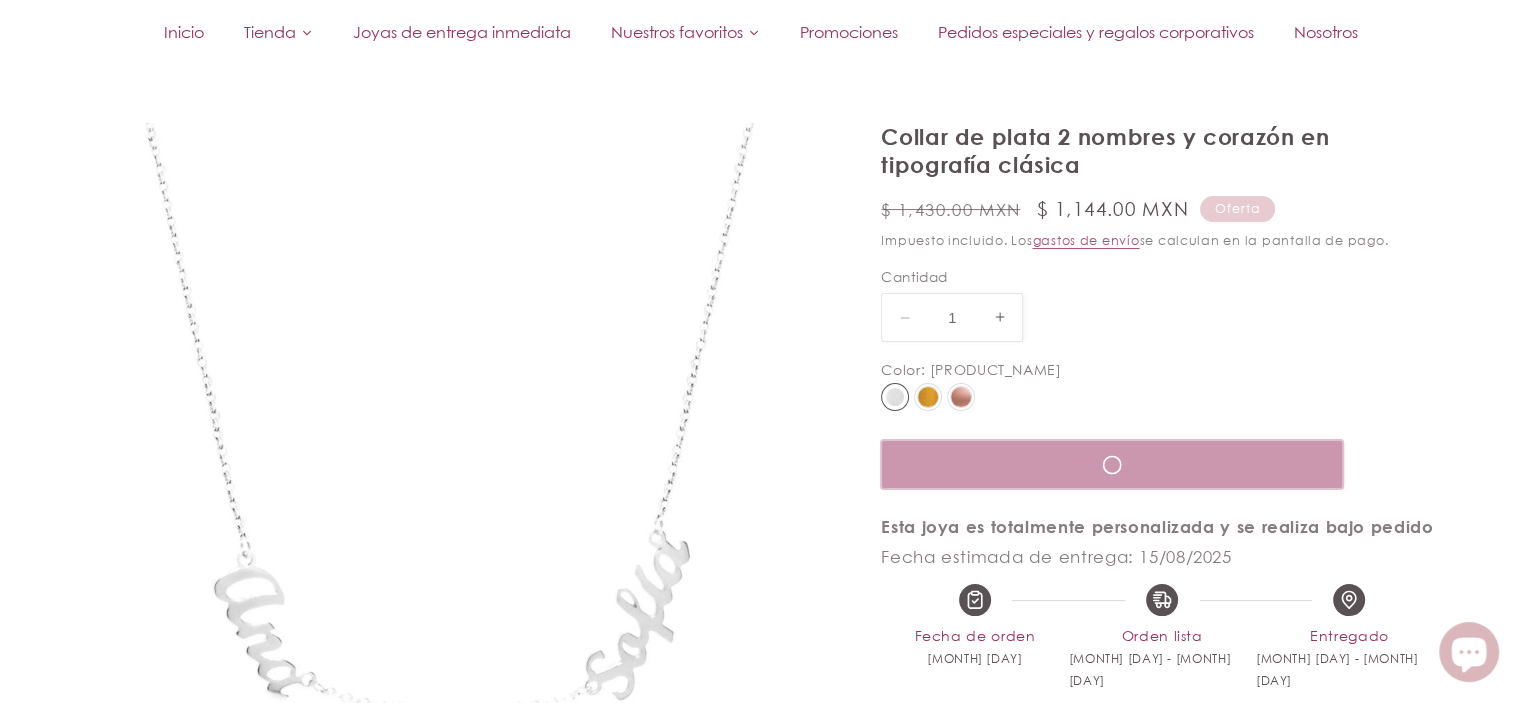 select on "{"isForProduct":true,"id":43657082011802,"title":"[PRODUCT_NAME]","available":true,"price":114400,"compareAtPrice":143000,"featuredImageSrc":null,"unitPriceMeasurement":{}}" 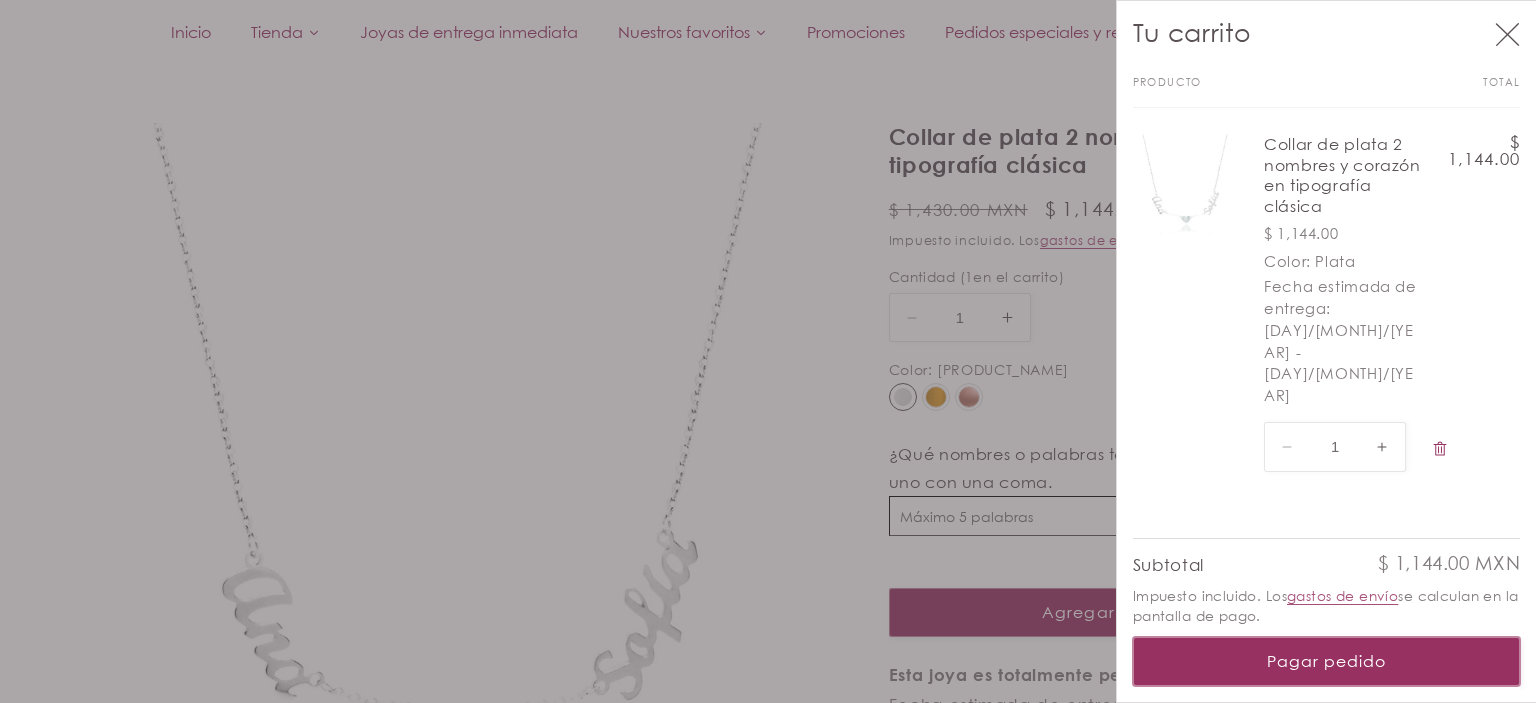 click on "Pagar pedido" at bounding box center (1327, 661) 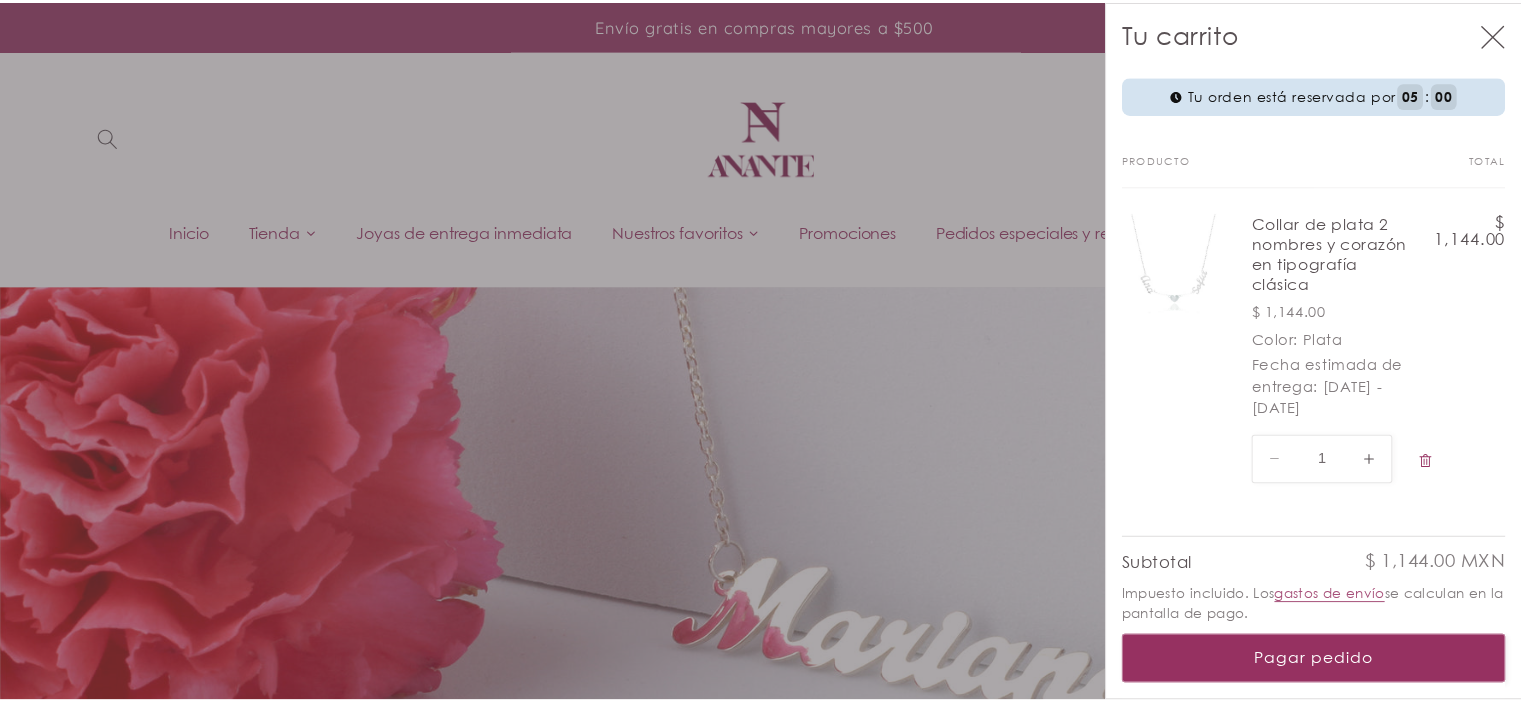 scroll, scrollTop: 0, scrollLeft: 0, axis: both 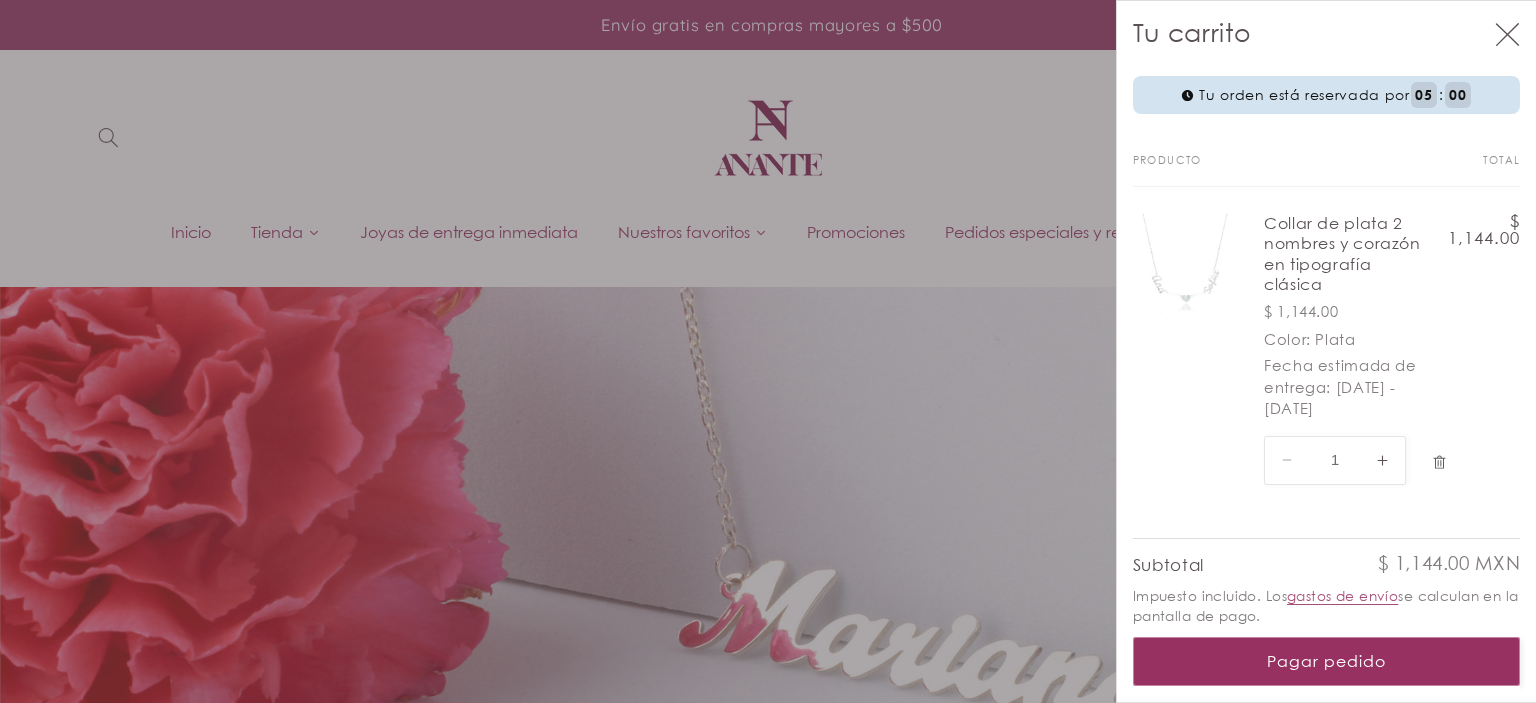 click 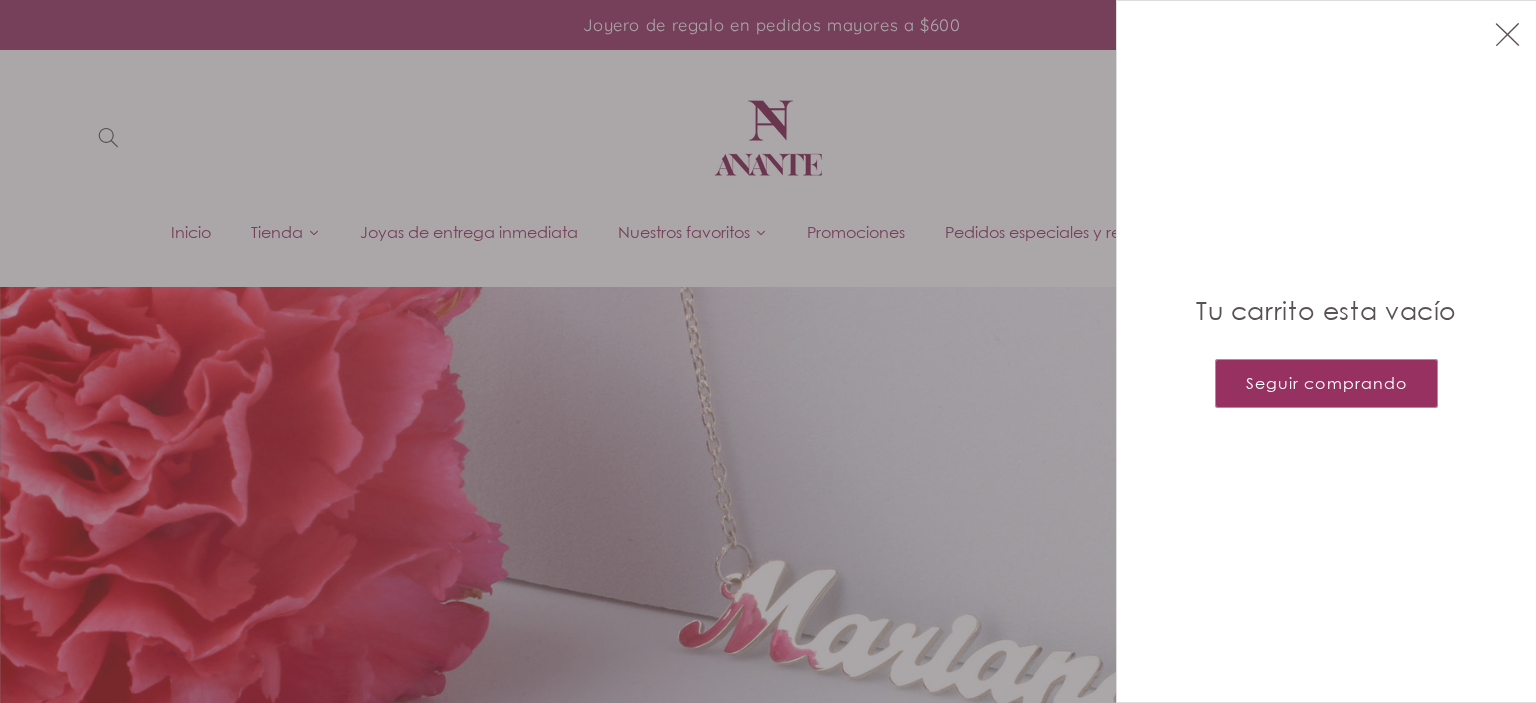 click 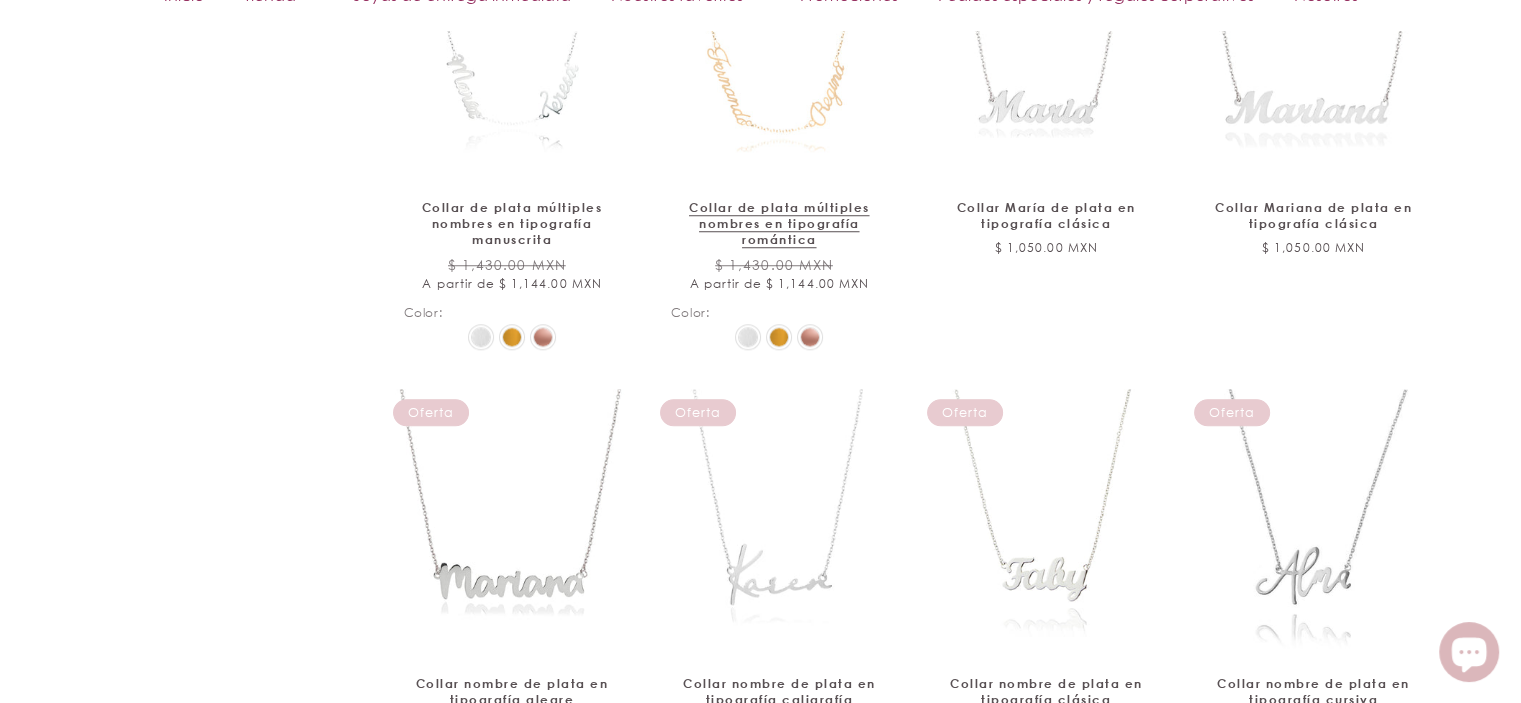 scroll, scrollTop: 1700, scrollLeft: 0, axis: vertical 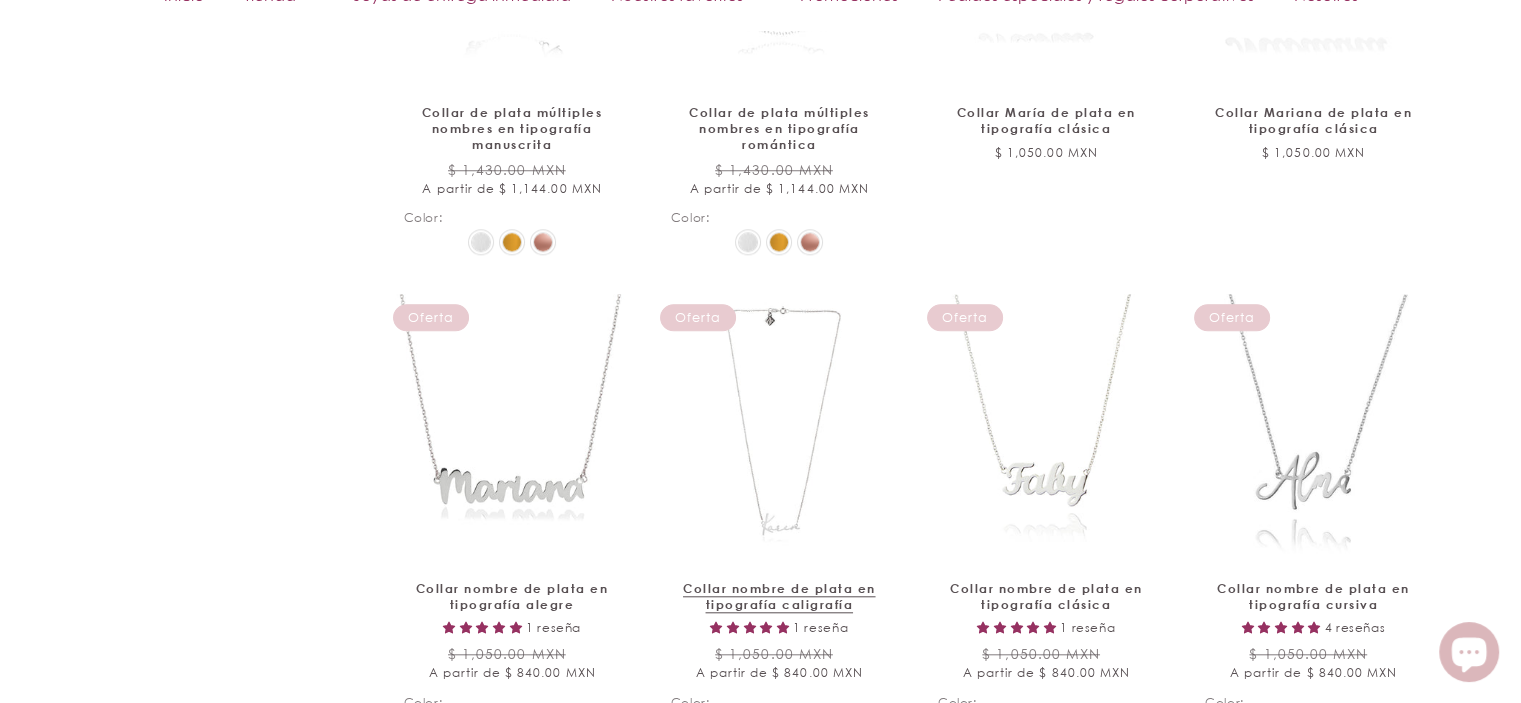 click on "Collar nombre de plata en tipografía caligrafía" at bounding box center (779, 596) 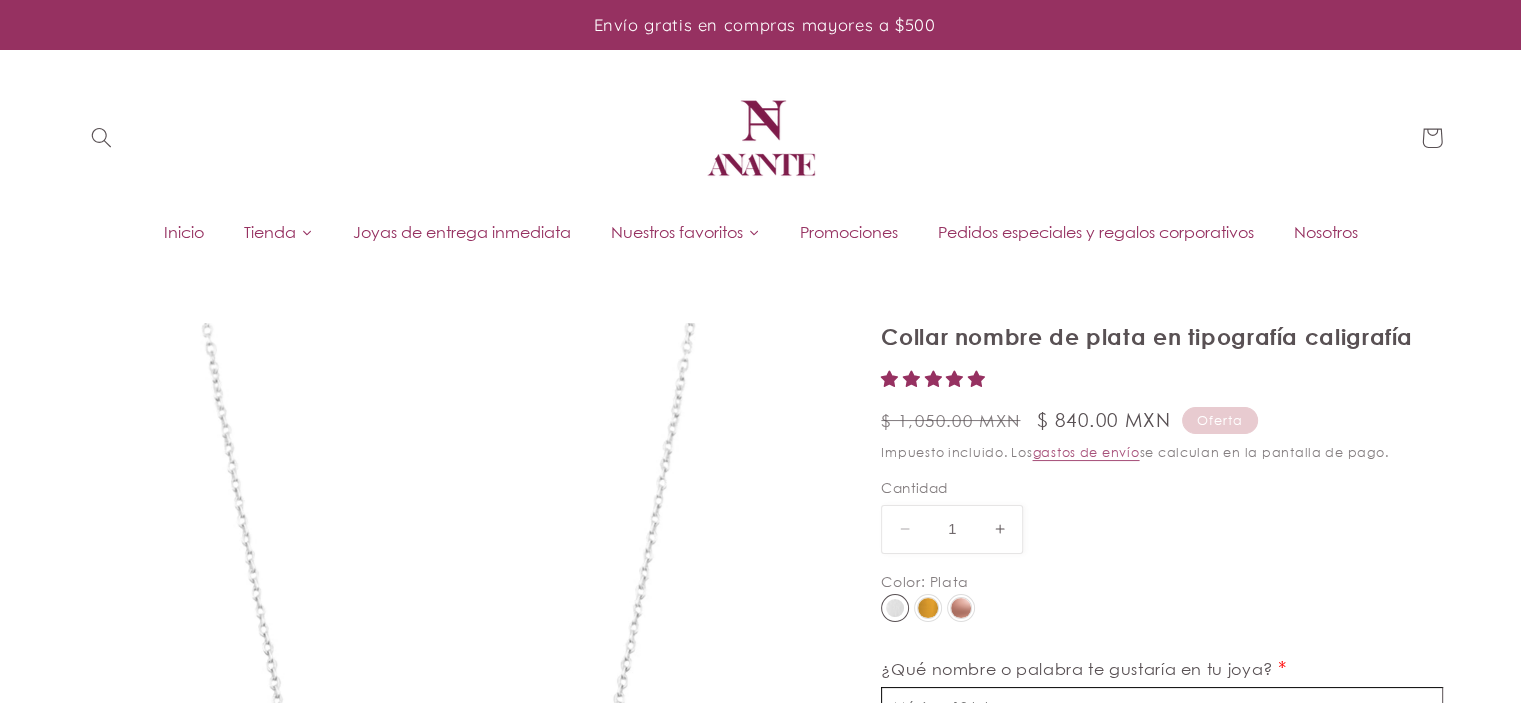 scroll, scrollTop: 500, scrollLeft: 0, axis: vertical 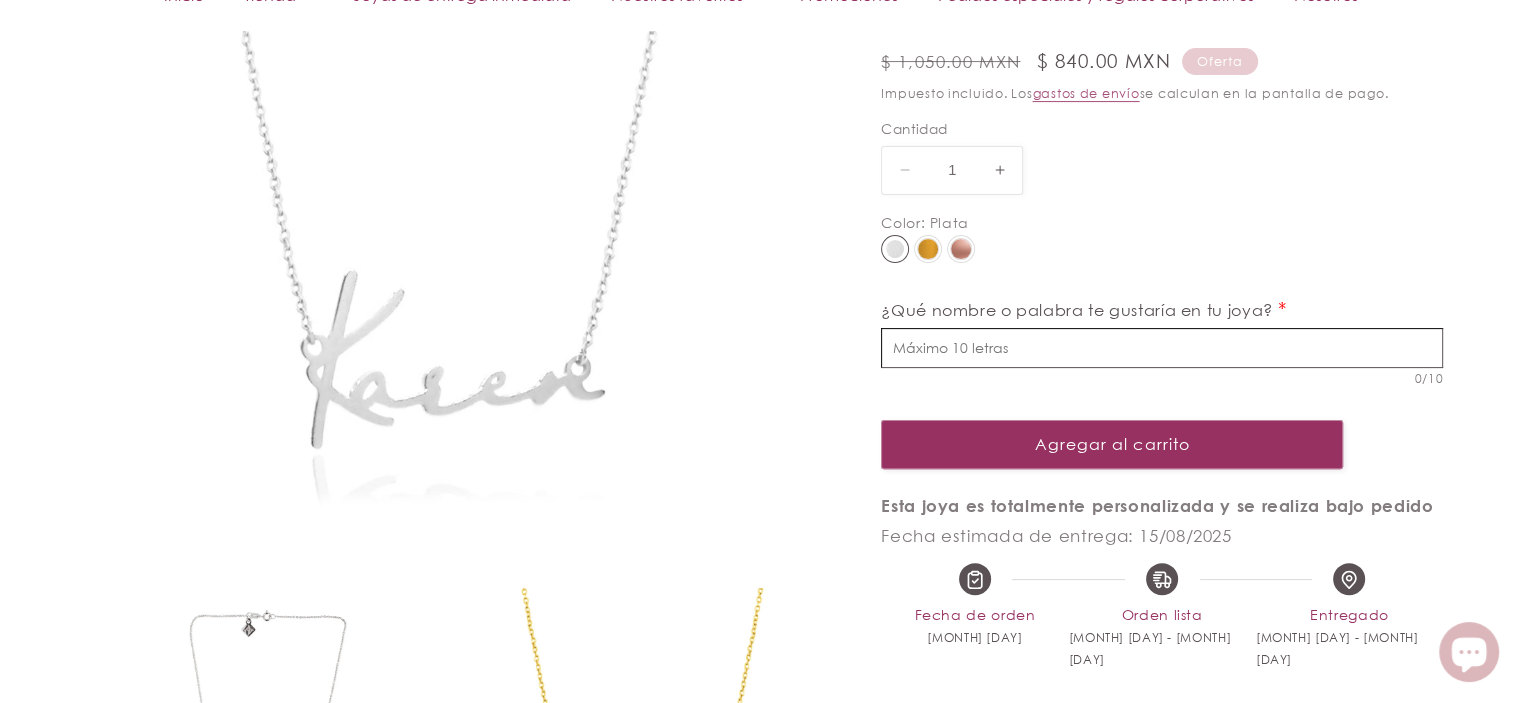 click at bounding box center (1162, 348) 